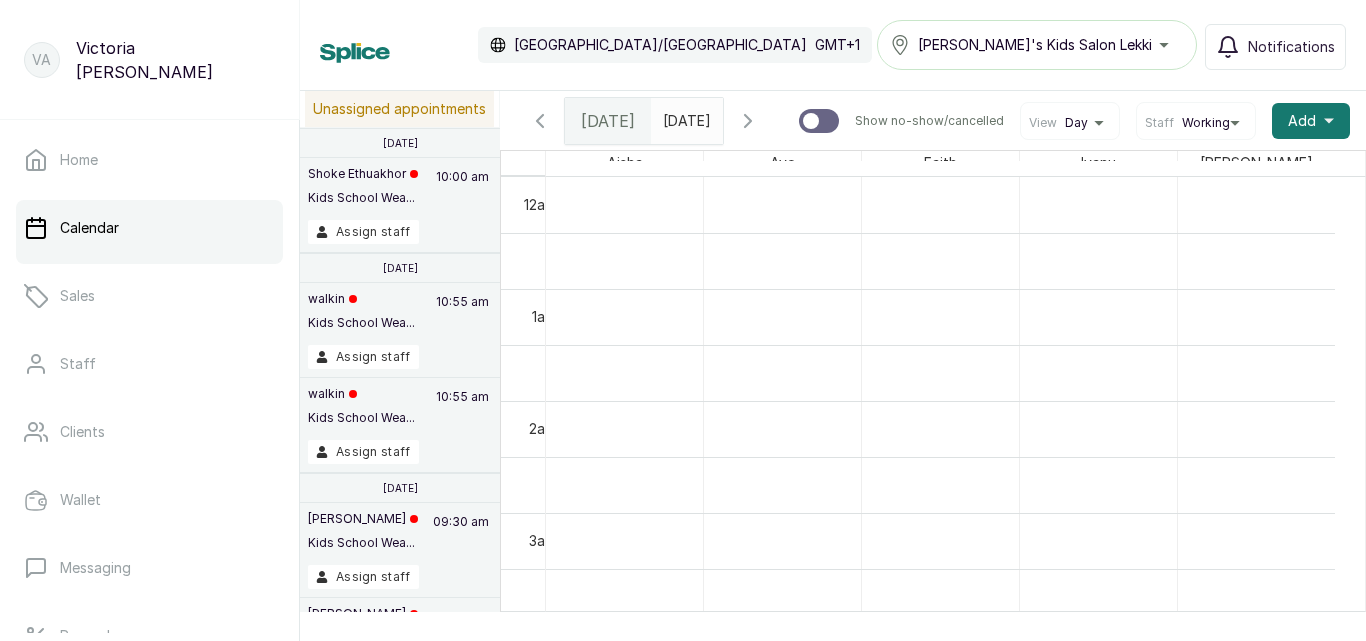 scroll, scrollTop: 0, scrollLeft: 0, axis: both 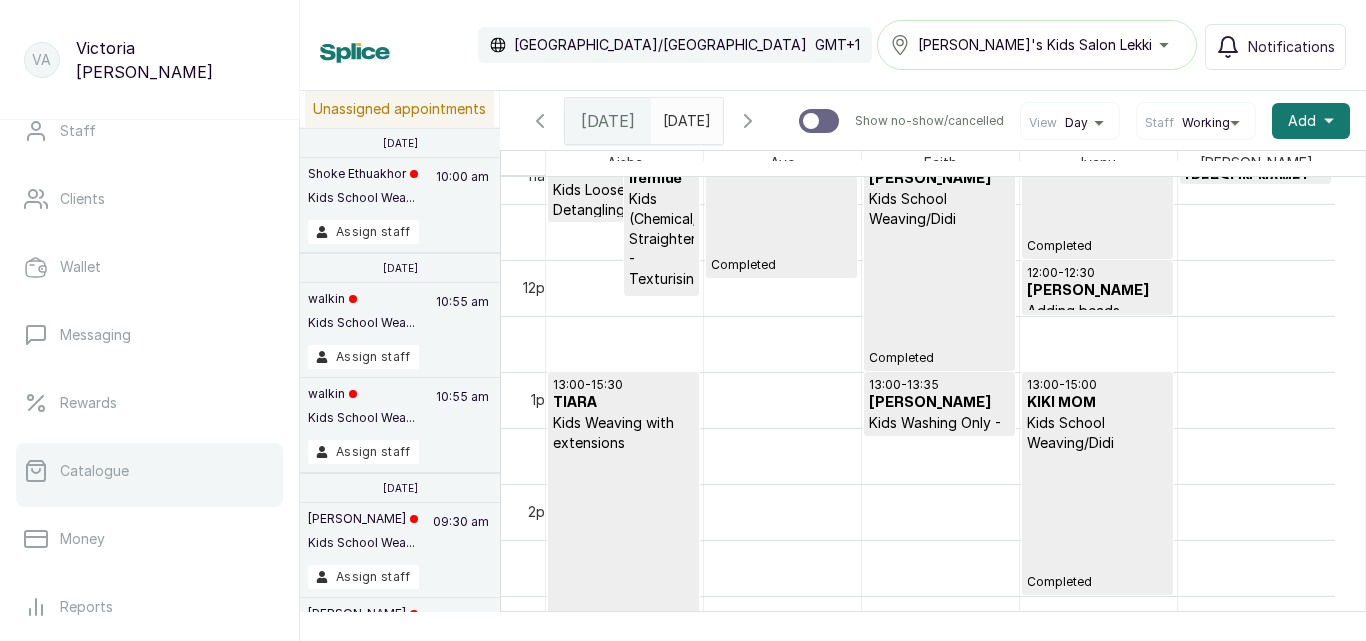 click on "Catalogue" at bounding box center (94, 471) 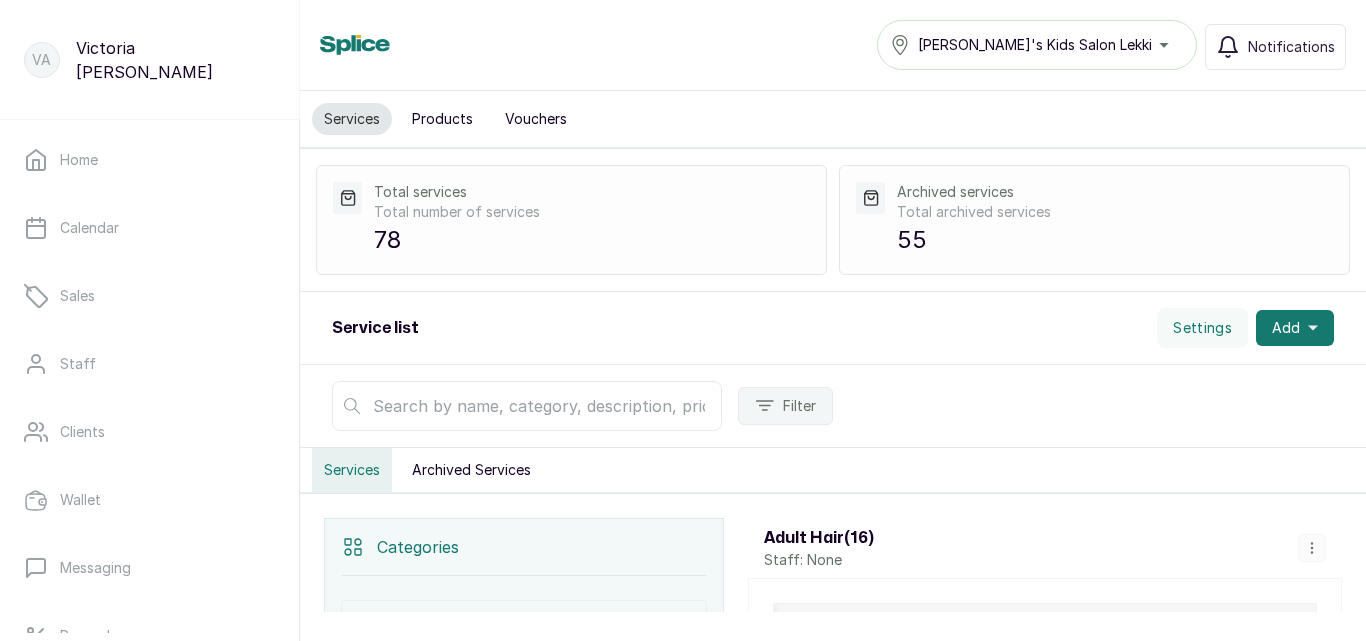 click on "Service list Settings Add" at bounding box center [833, 328] 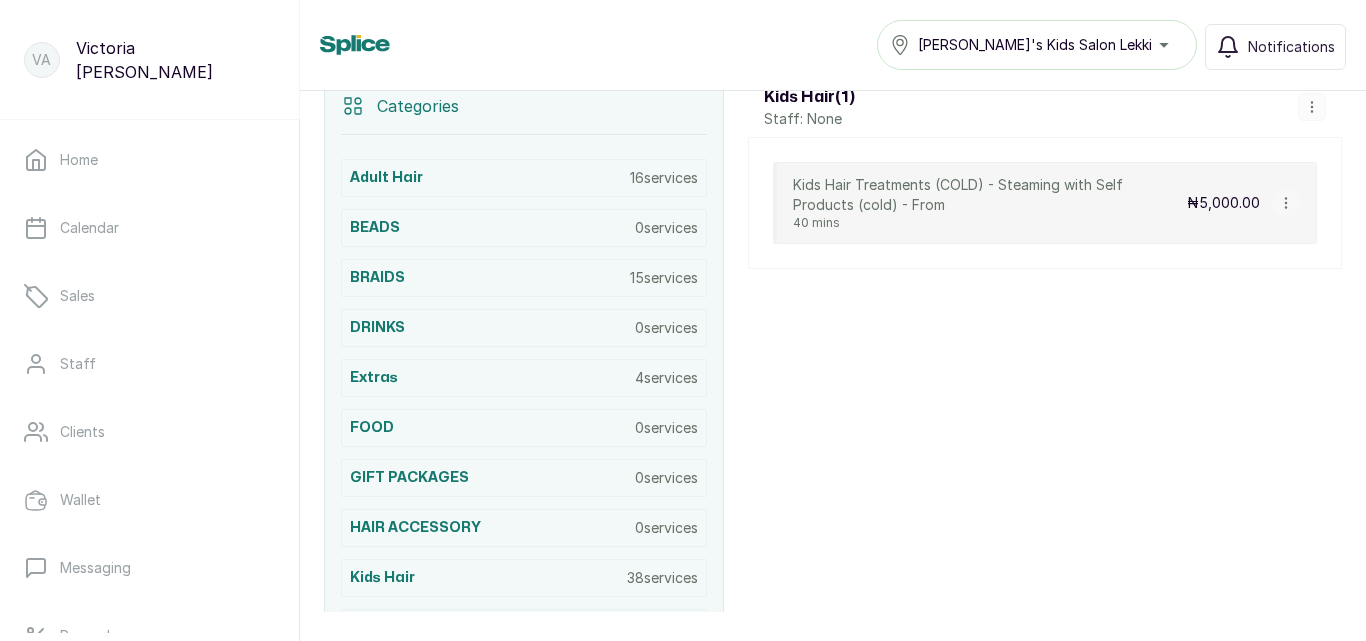 scroll, scrollTop: 450, scrollLeft: 0, axis: vertical 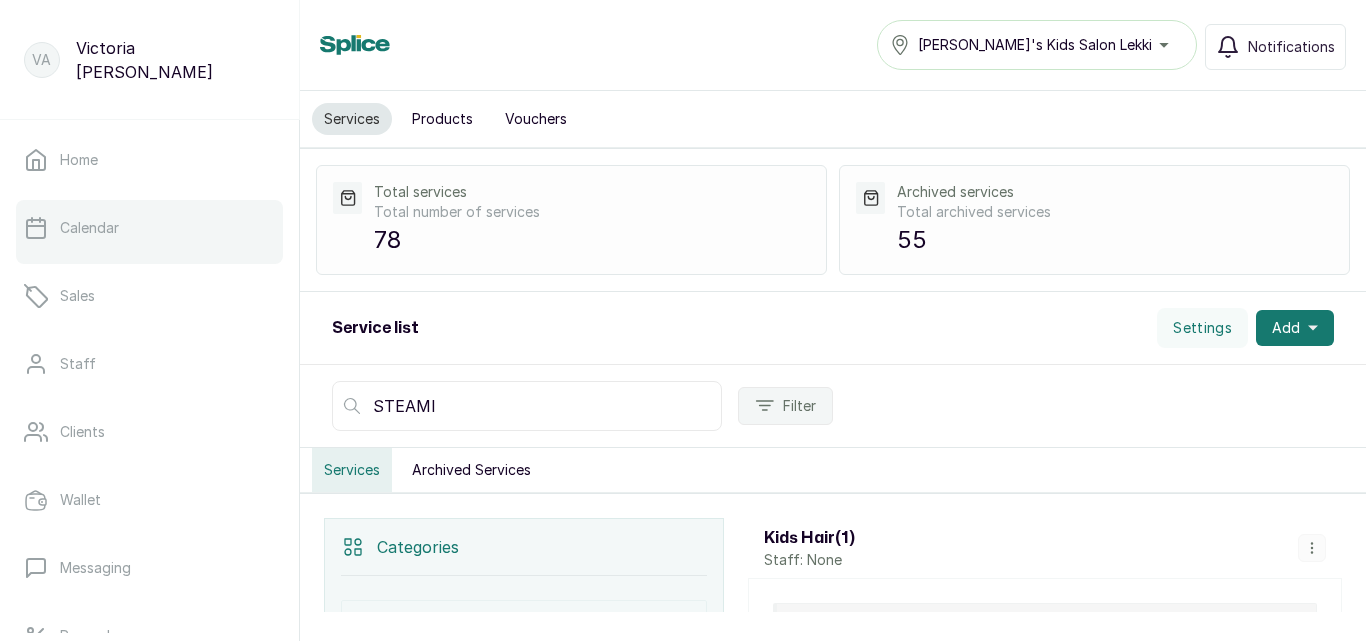 type on "STEAMI" 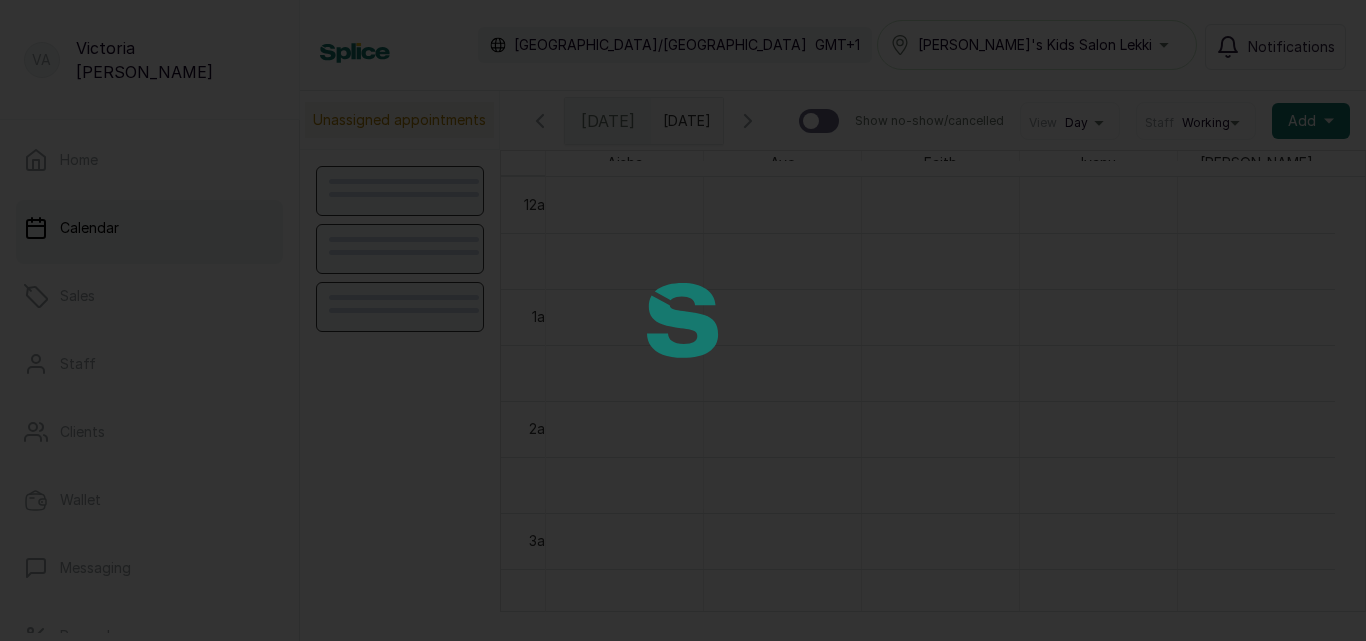 scroll, scrollTop: 673, scrollLeft: 0, axis: vertical 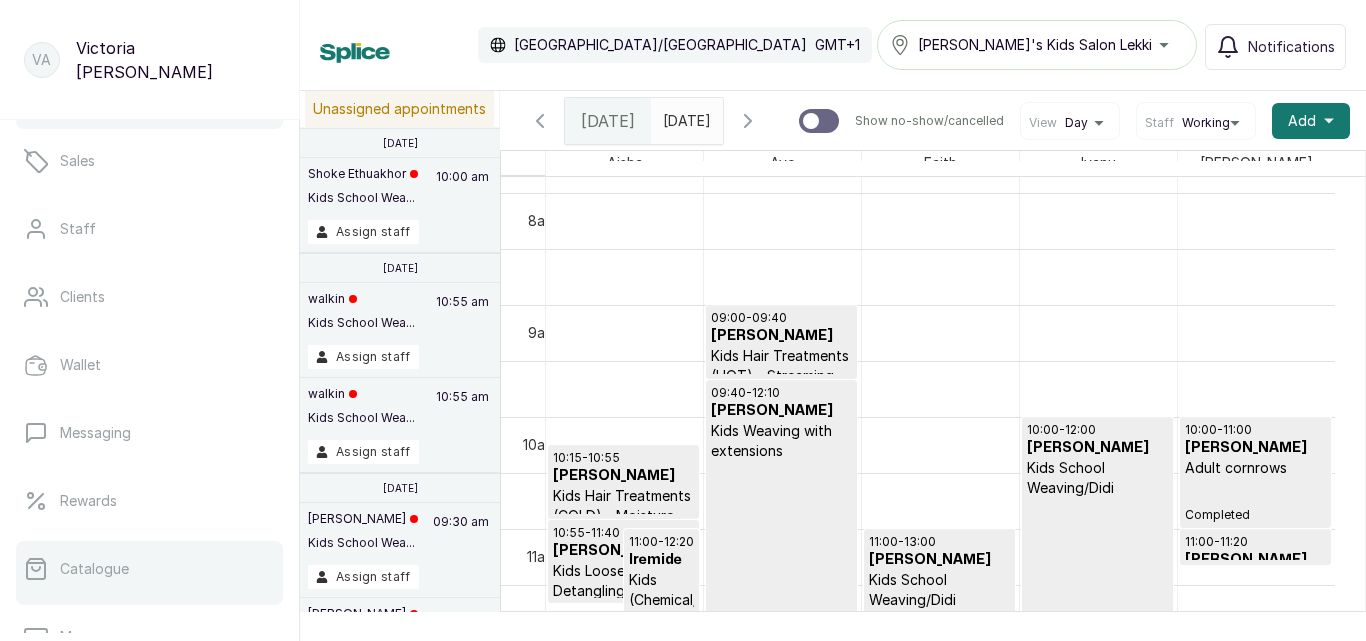 click on "Catalogue" at bounding box center [149, 569] 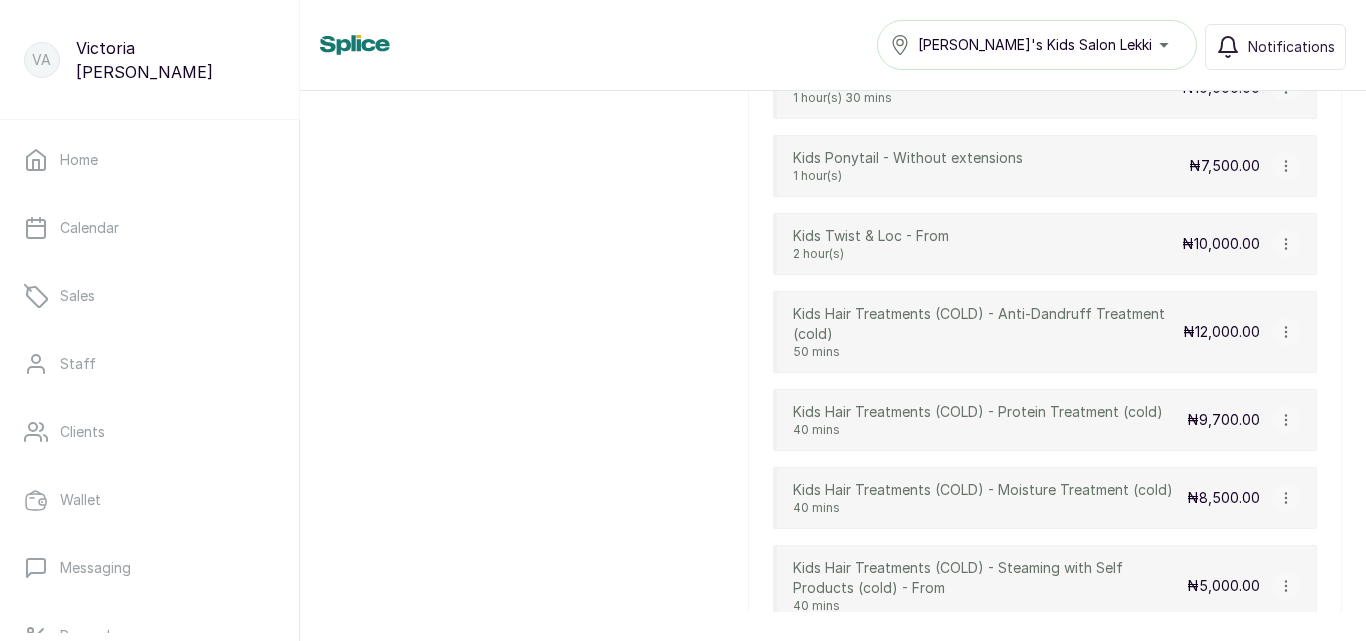 scroll, scrollTop: 5682, scrollLeft: 0, axis: vertical 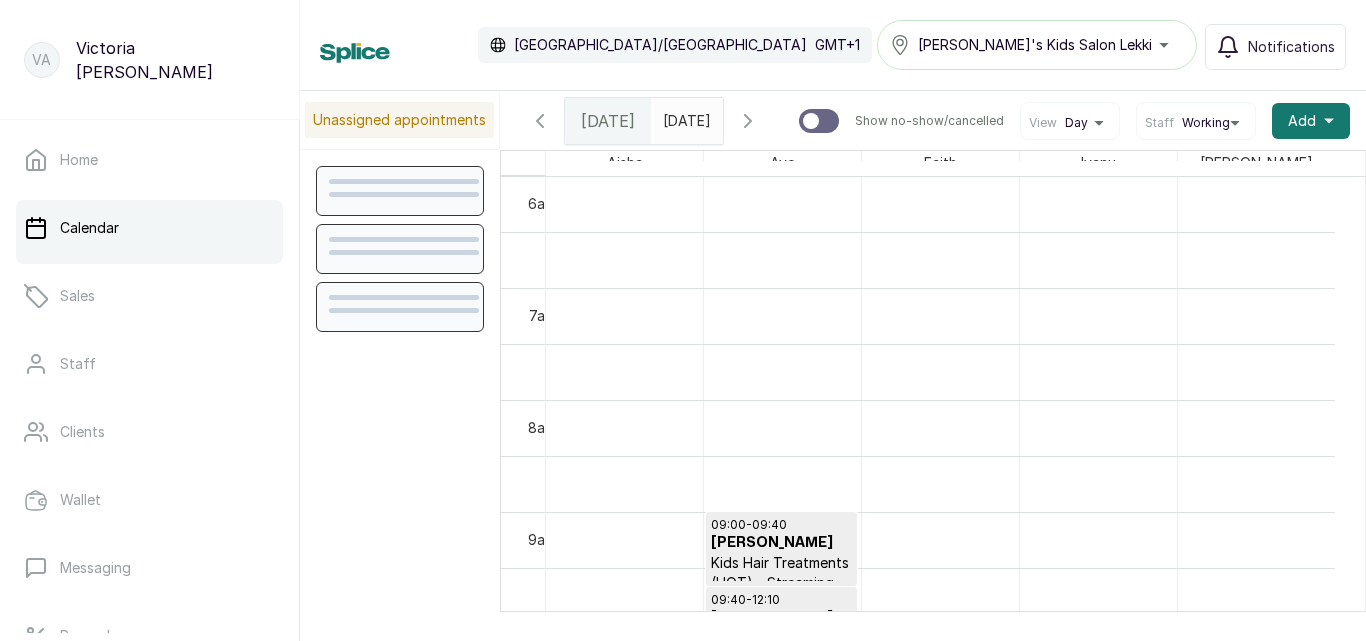 click on "[DATE]" at bounding box center (687, 121) 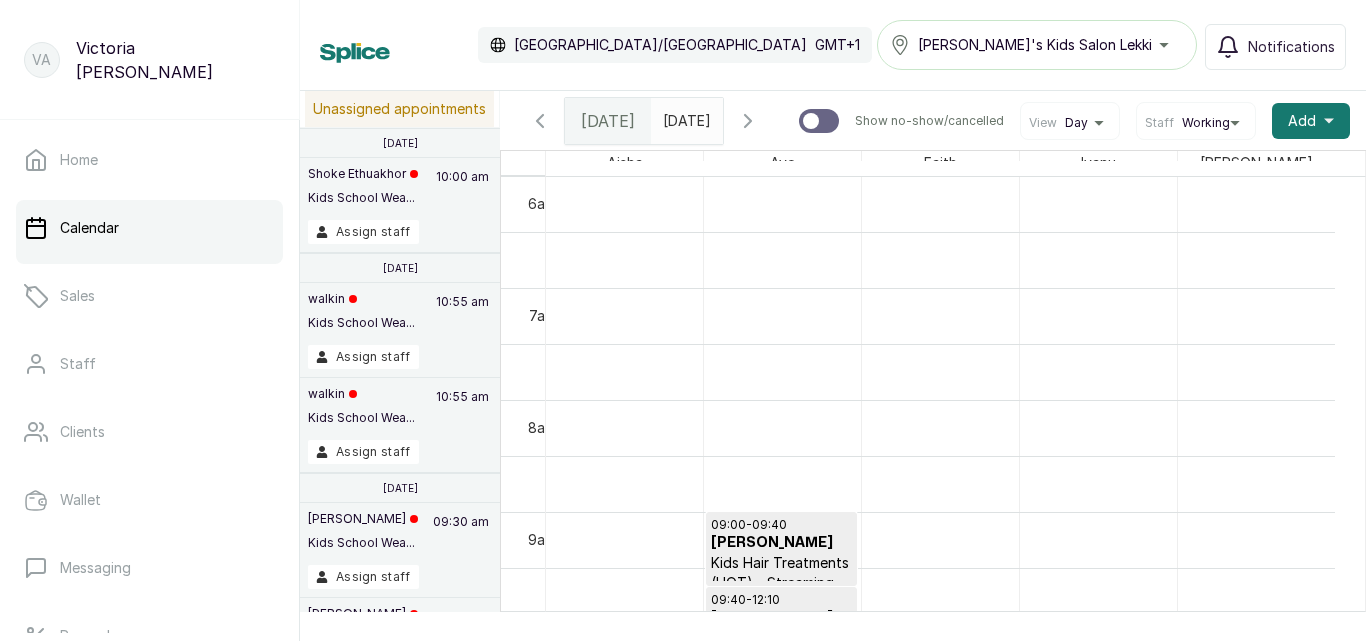 type on "yyyy-MM-dd" 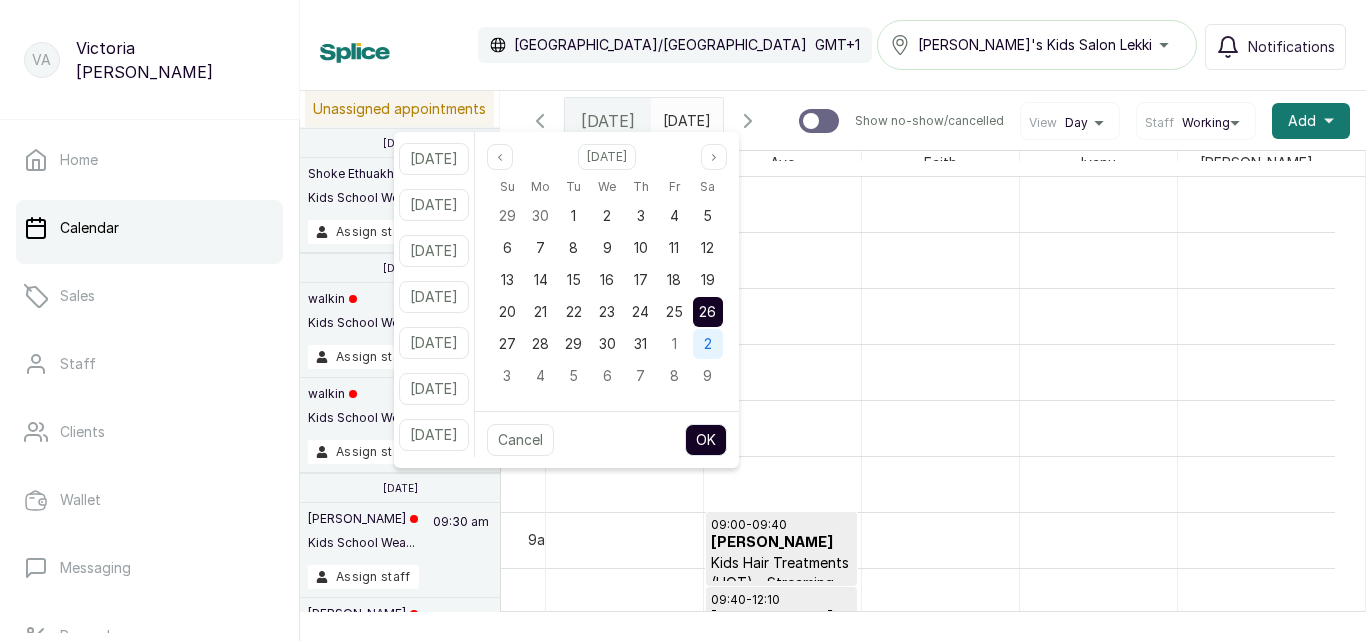 click on "2" at bounding box center [708, 344] 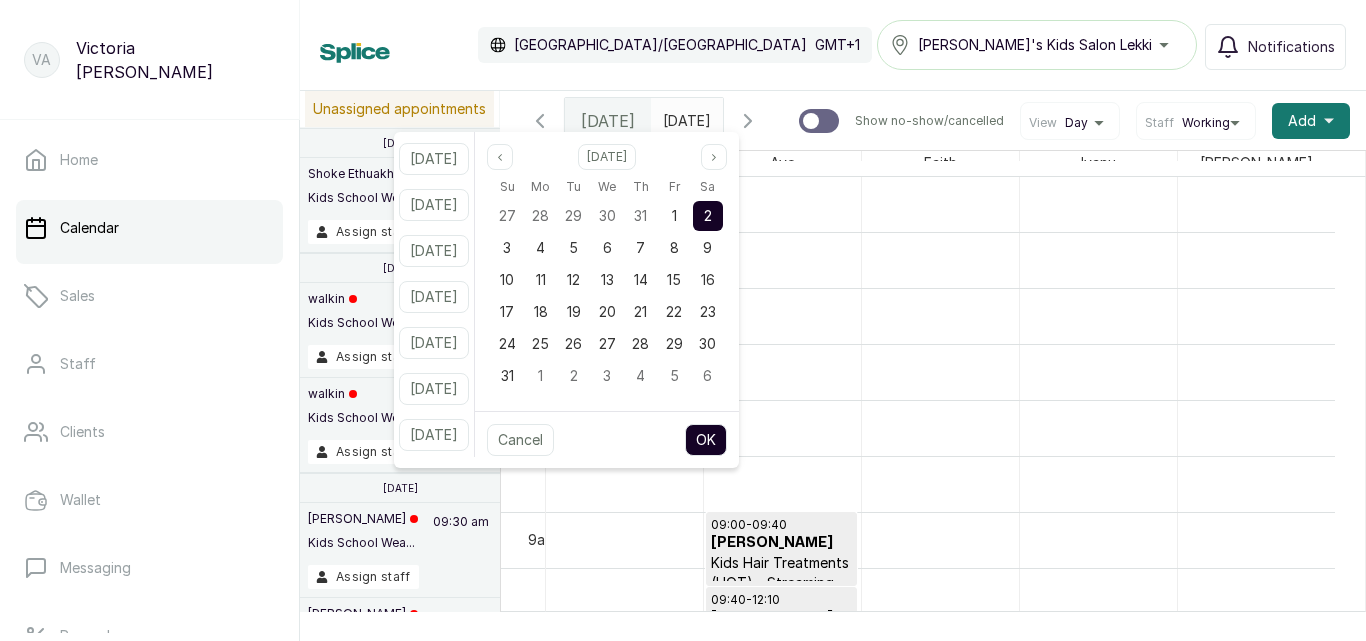 click on "2" at bounding box center (708, 215) 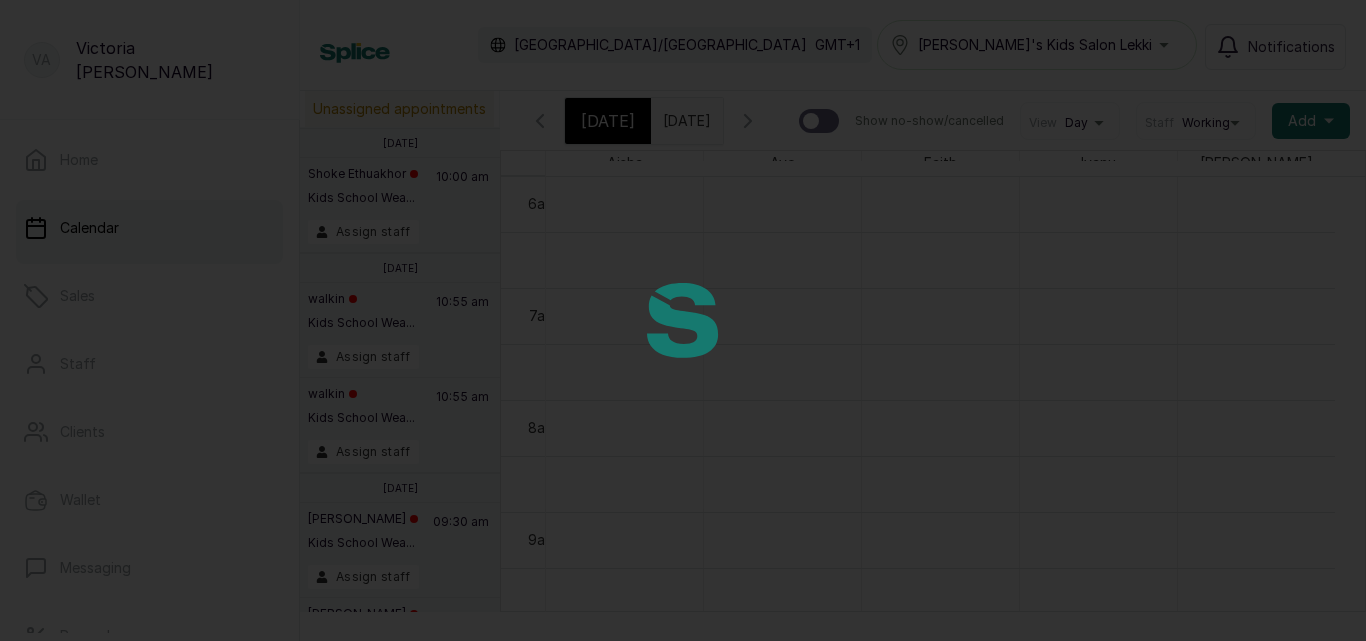 type on "[DATE]" 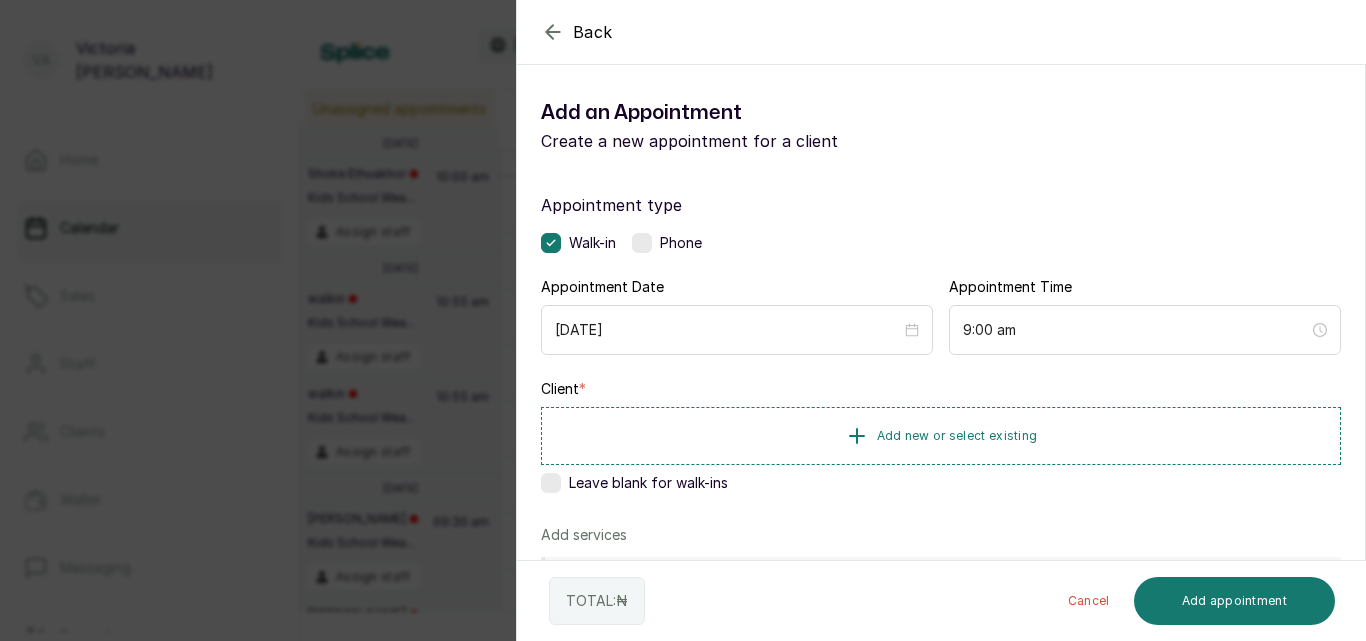 scroll, scrollTop: 0, scrollLeft: 0, axis: both 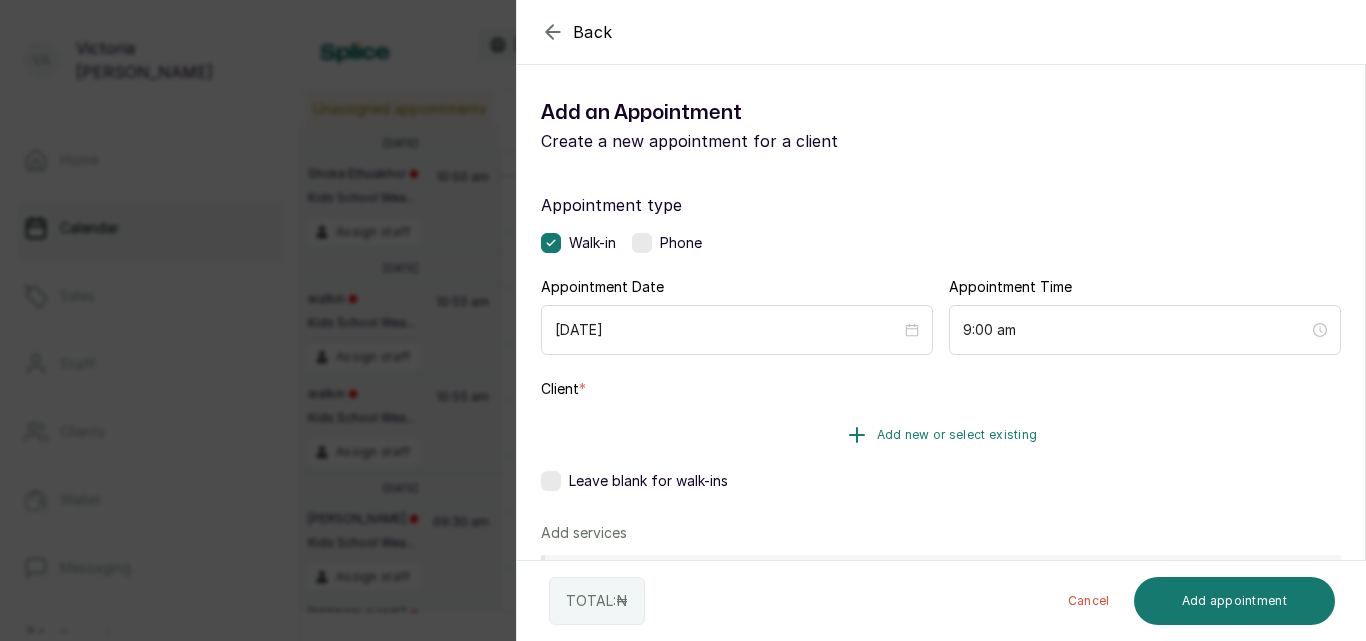 click on "Add new or select existing" at bounding box center [957, 435] 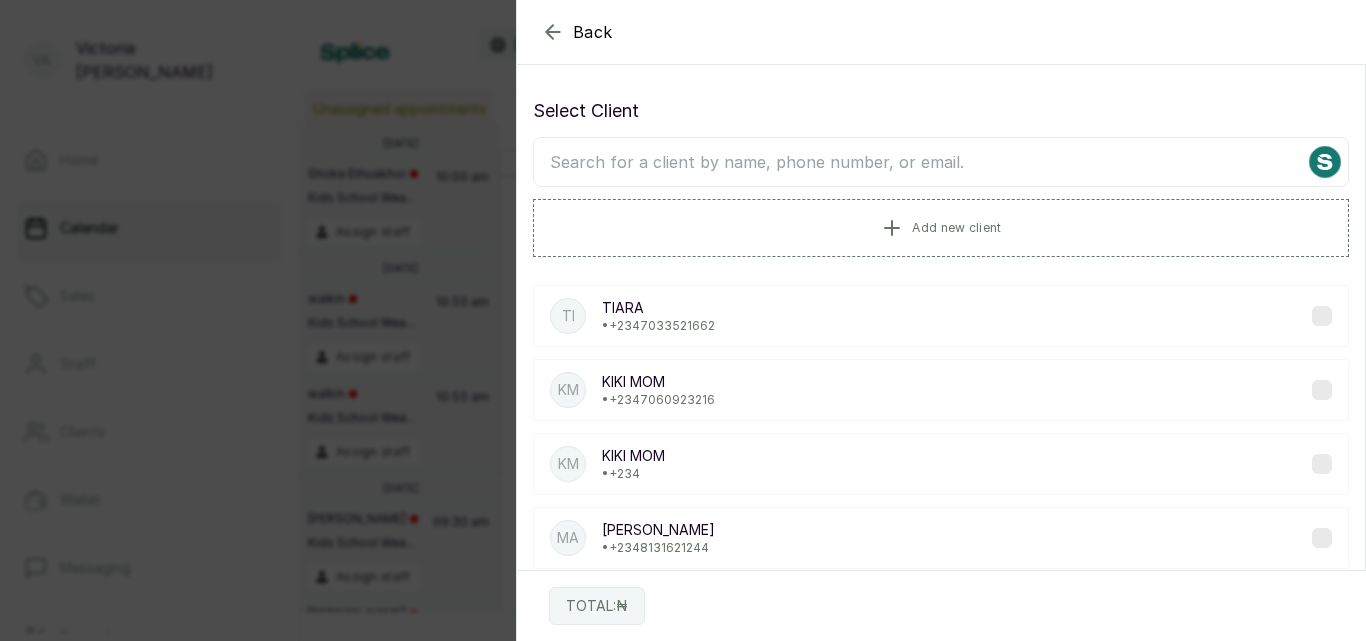 click at bounding box center [941, 162] 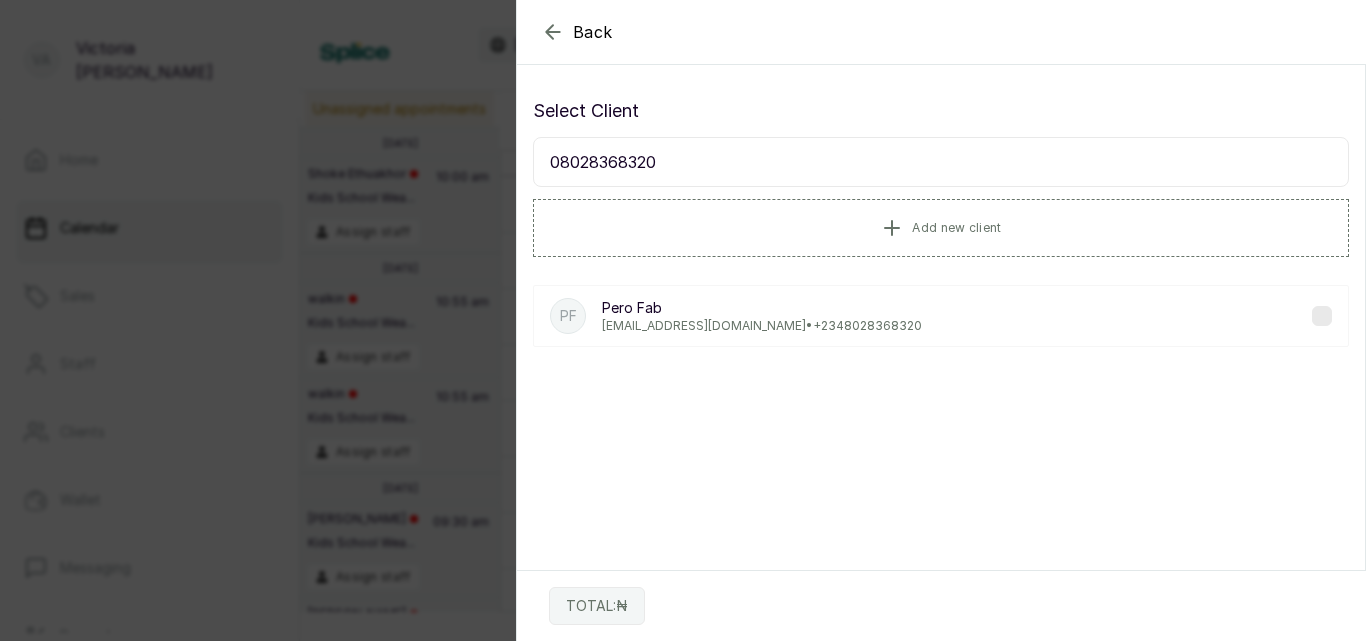 type on "08028368320" 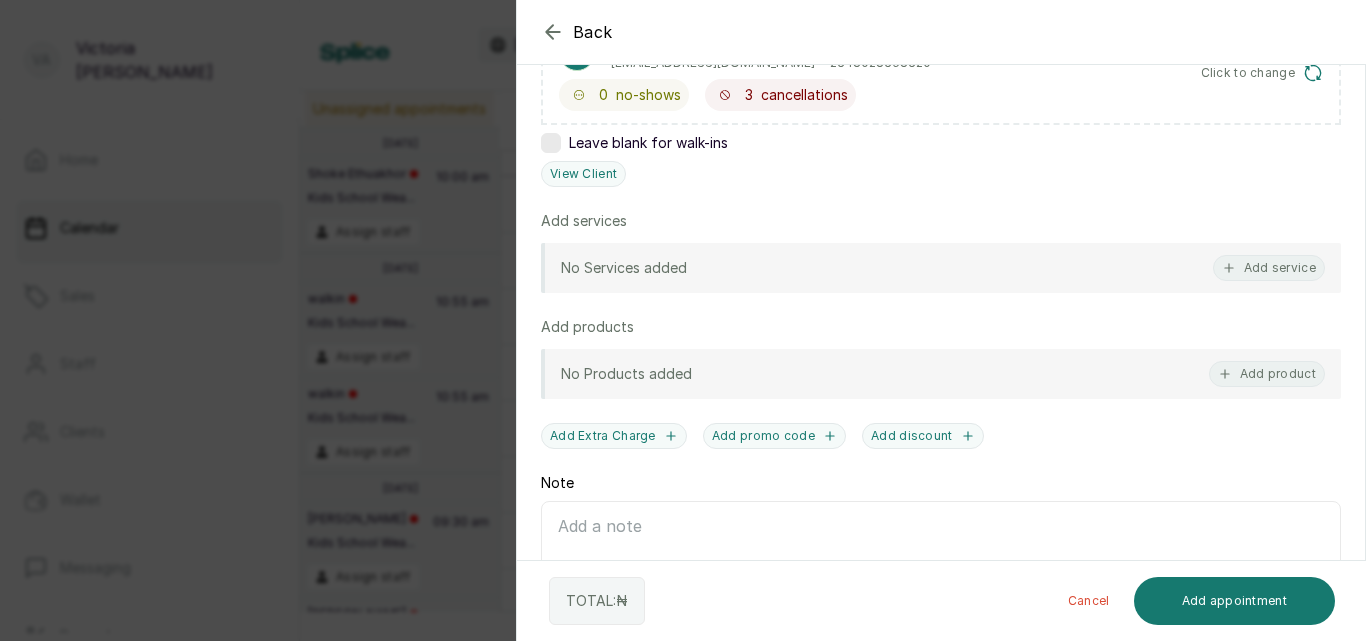 scroll, scrollTop: 388, scrollLeft: 0, axis: vertical 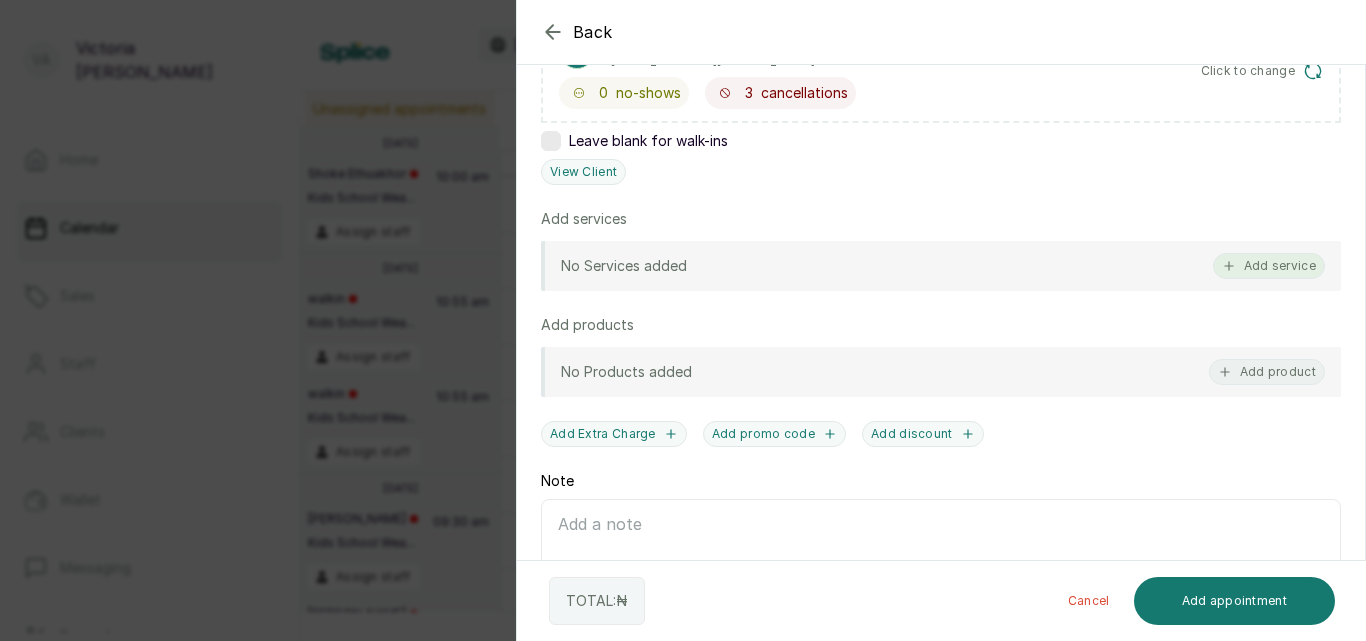 click on "Add service" at bounding box center [1269, 266] 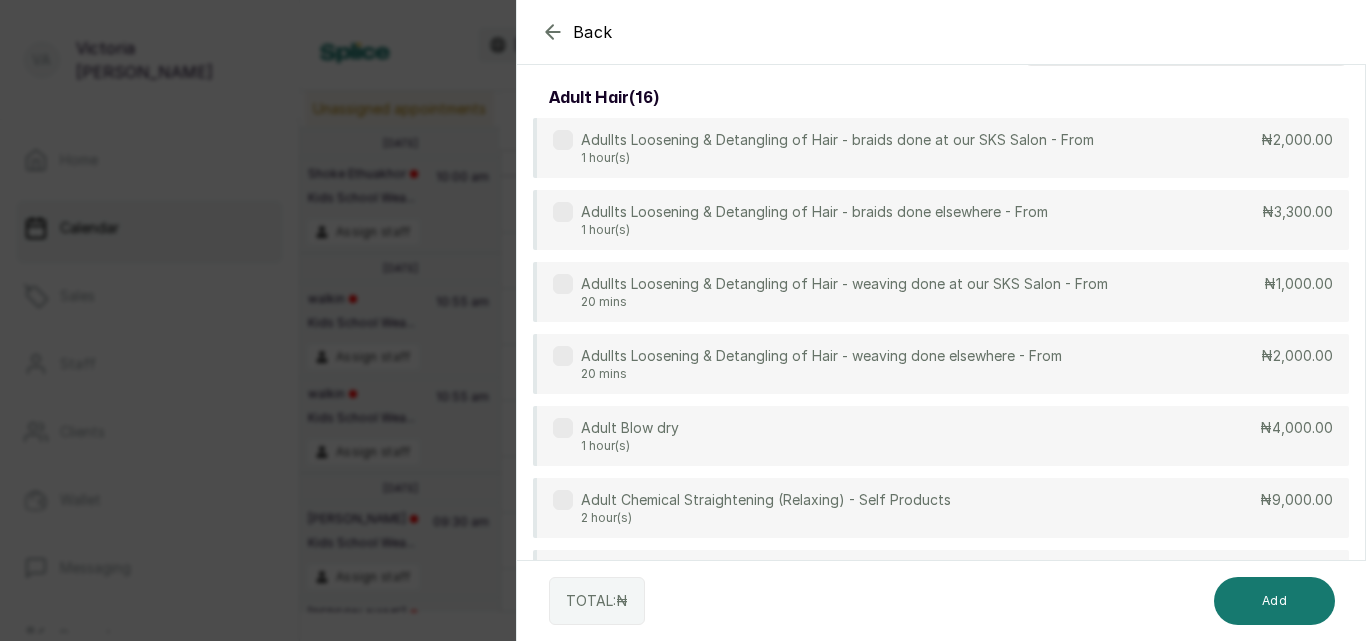 scroll, scrollTop: 80, scrollLeft: 0, axis: vertical 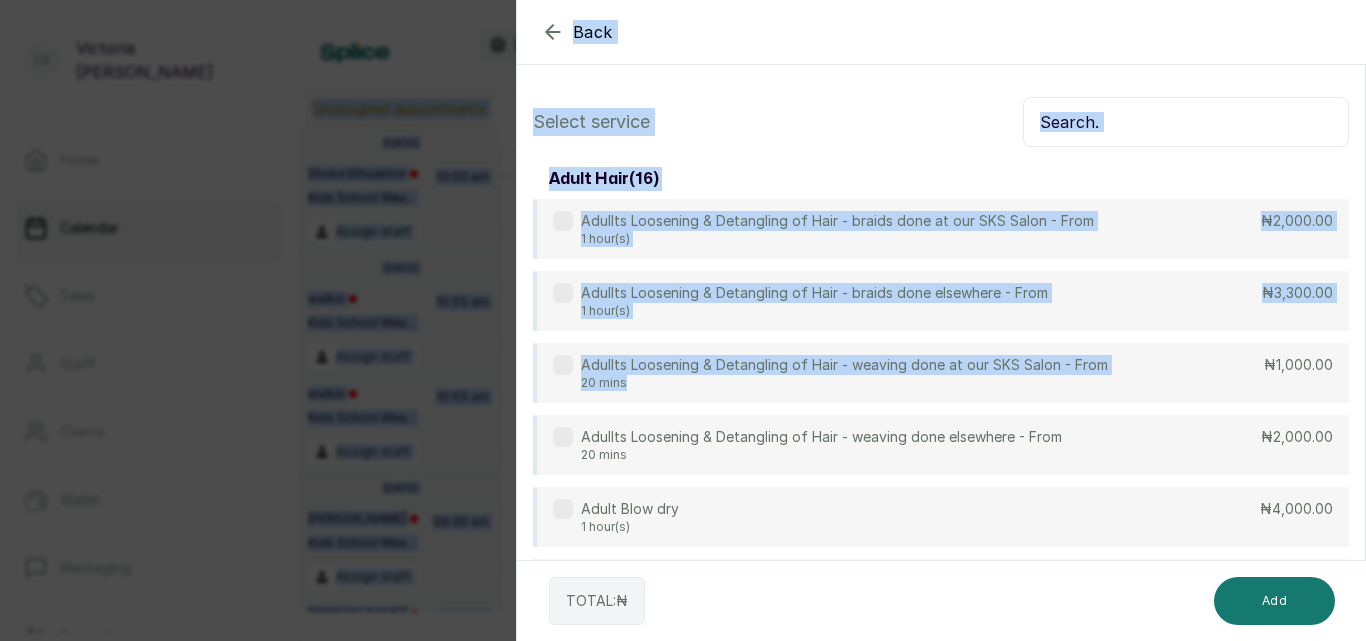 drag, startPoint x: 1116, startPoint y: 295, endPoint x: 1135, endPoint y: -87, distance: 382.47223 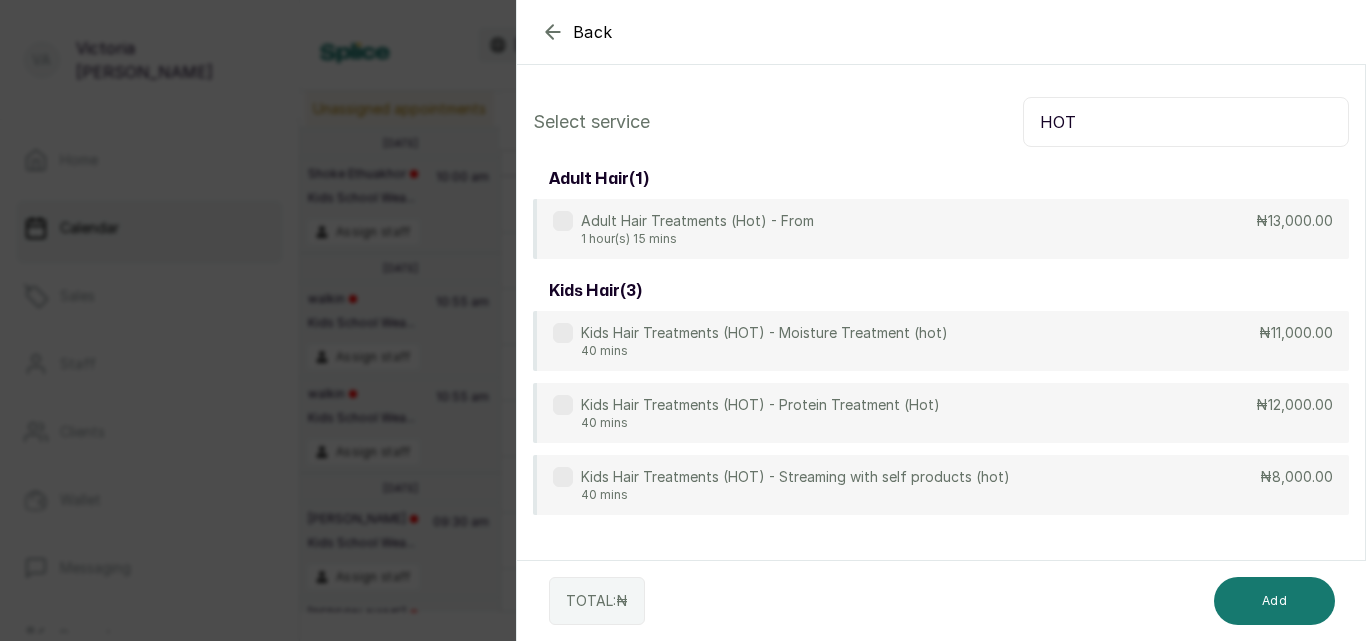 click at bounding box center (563, 405) 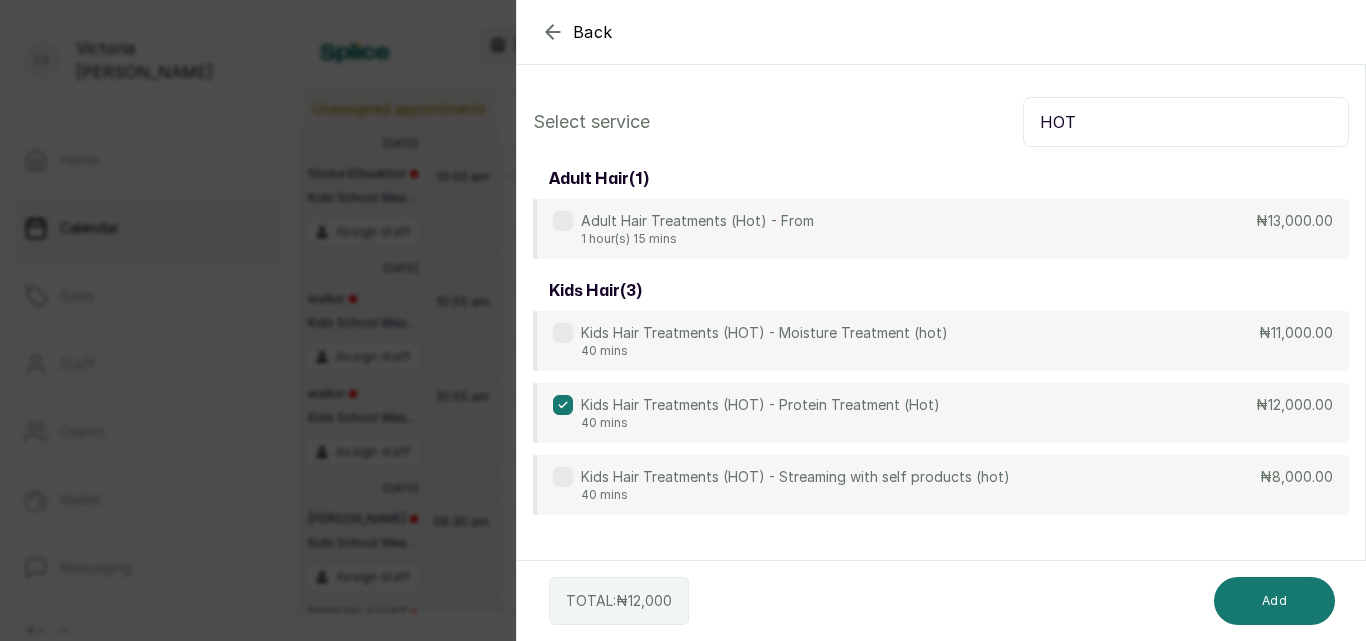 click on "HOT" at bounding box center (1186, 122) 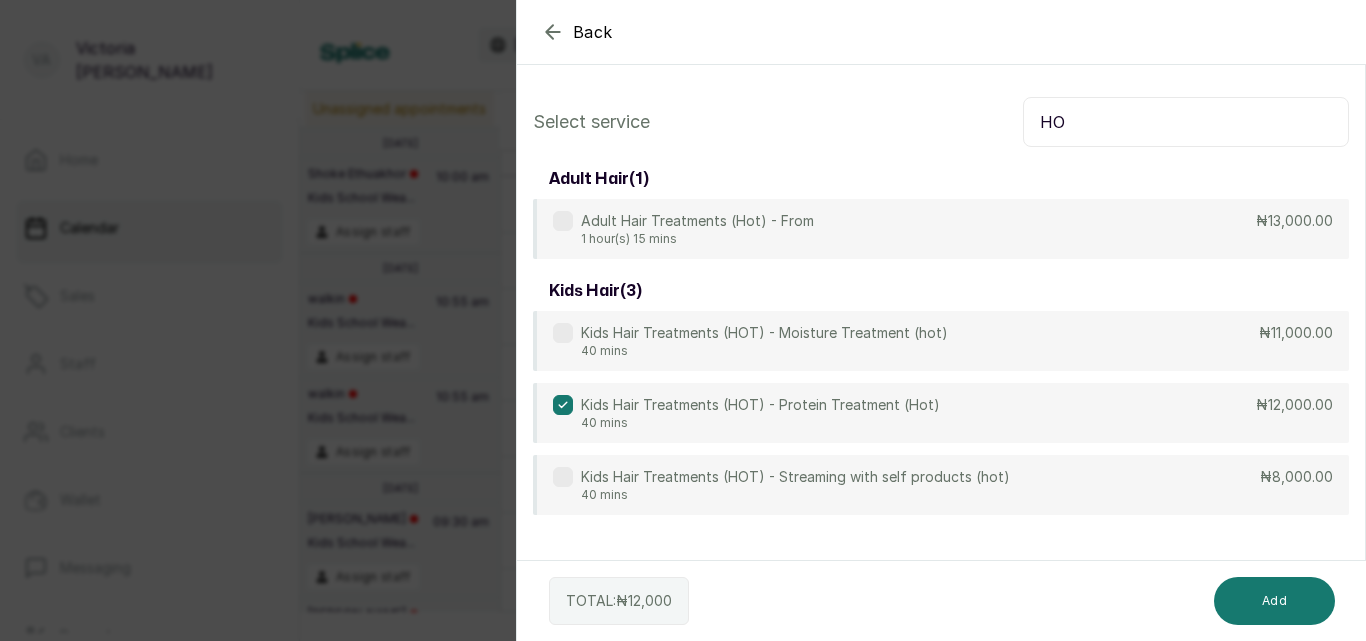 type on "H" 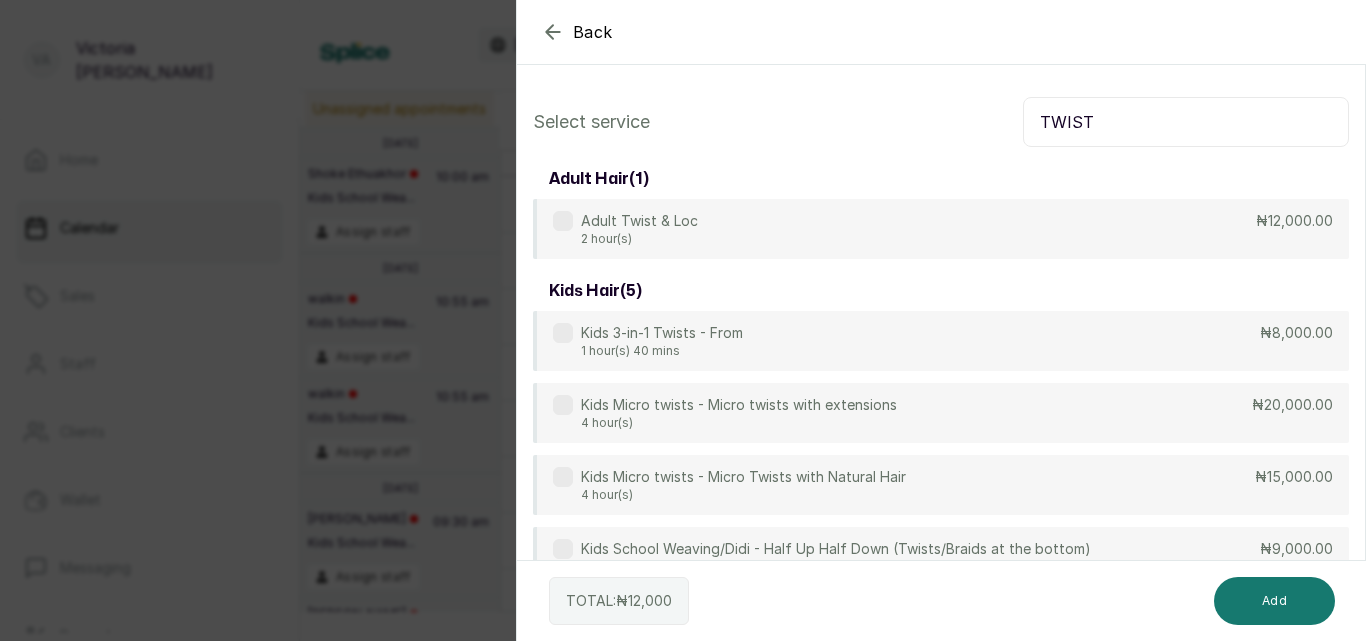 type on "TWIST" 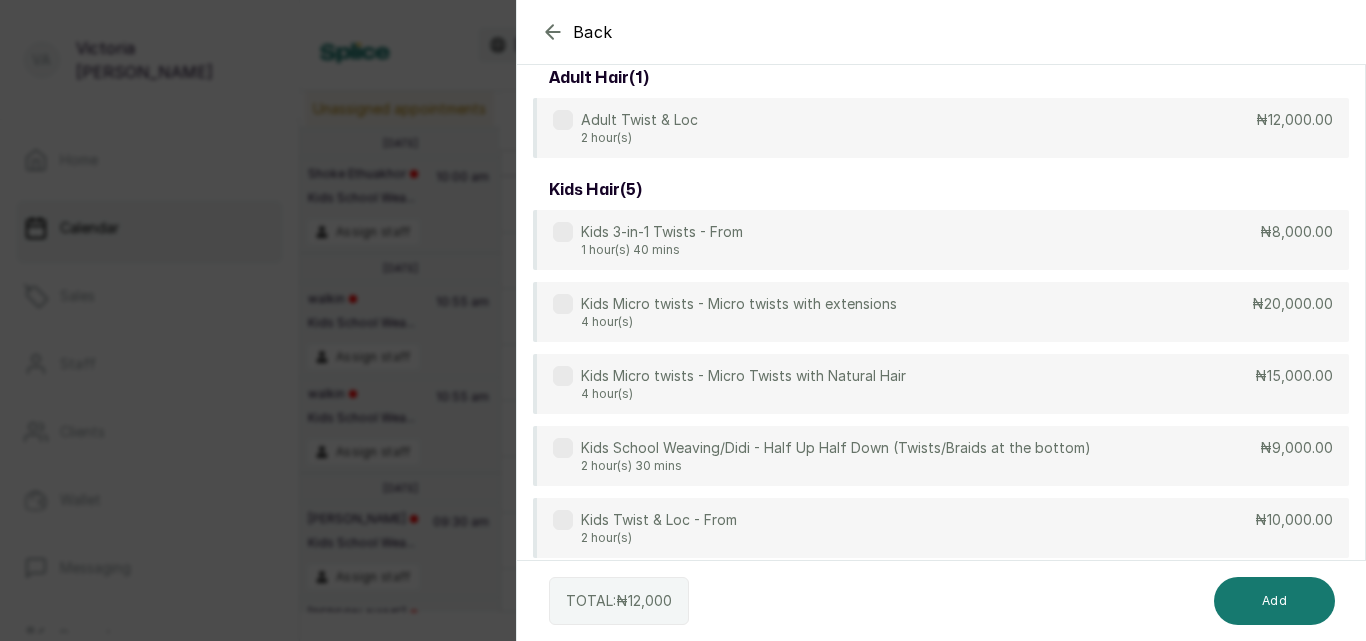 scroll, scrollTop: 115, scrollLeft: 0, axis: vertical 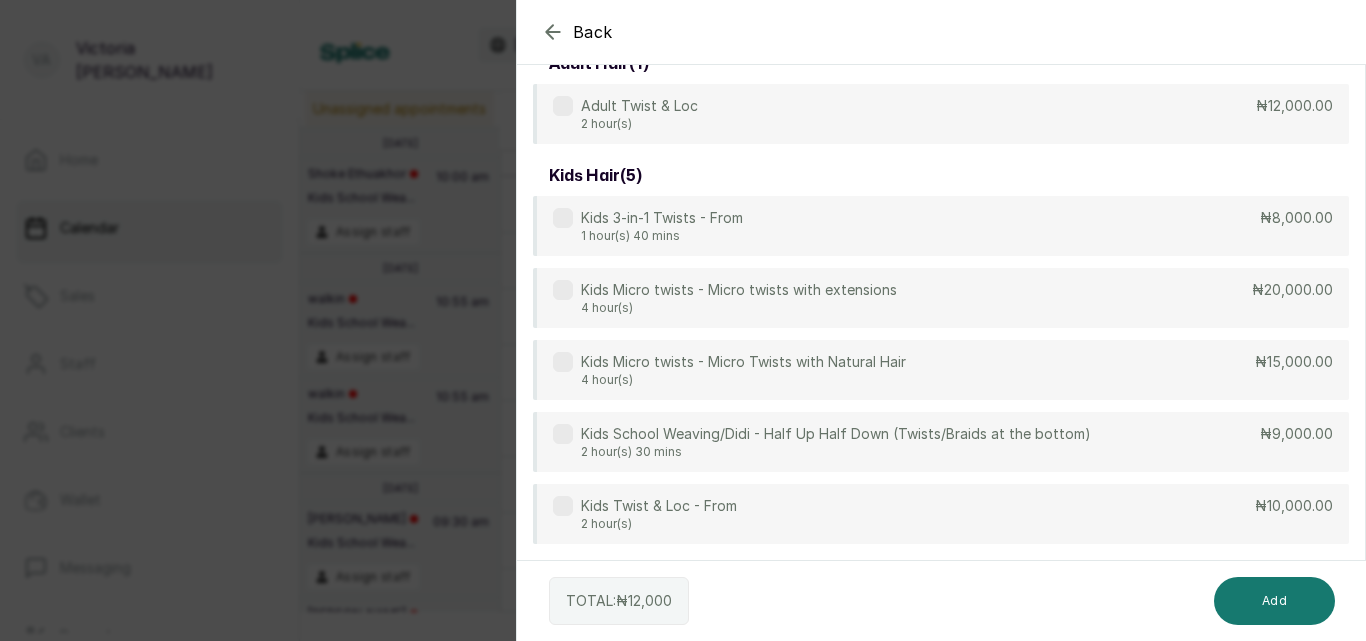 click at bounding box center (563, 506) 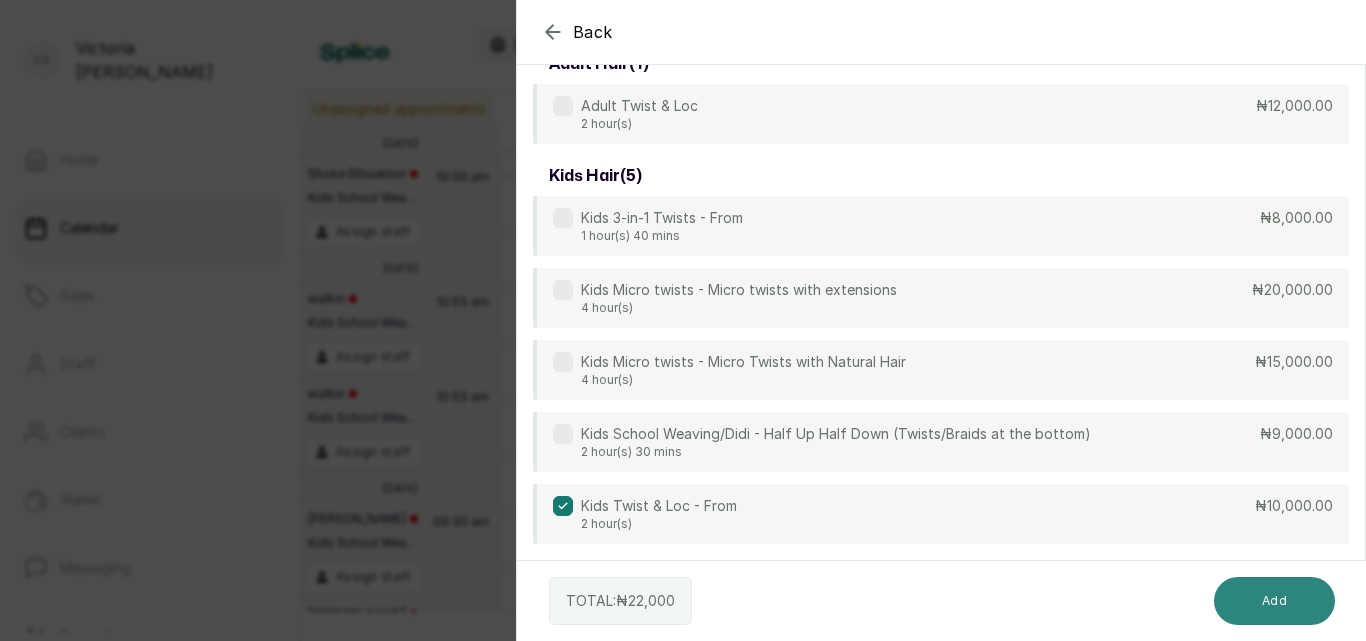 click on "Add" at bounding box center [1274, 601] 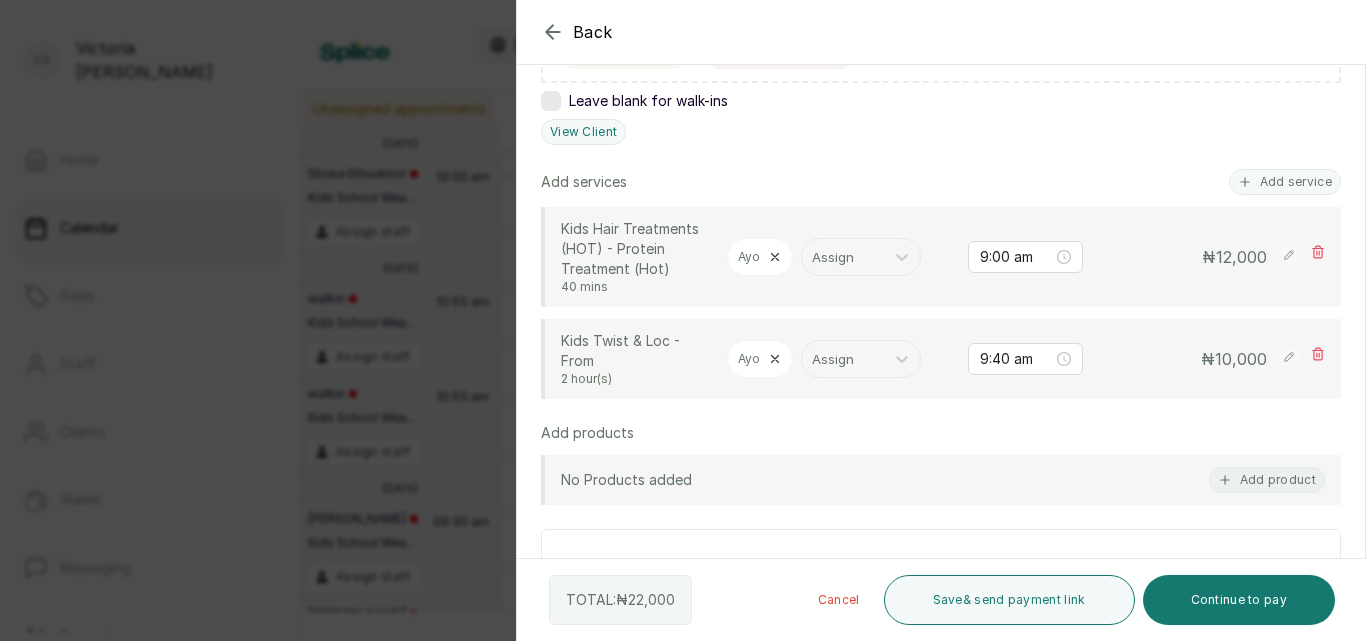 scroll, scrollTop: 433, scrollLeft: 0, axis: vertical 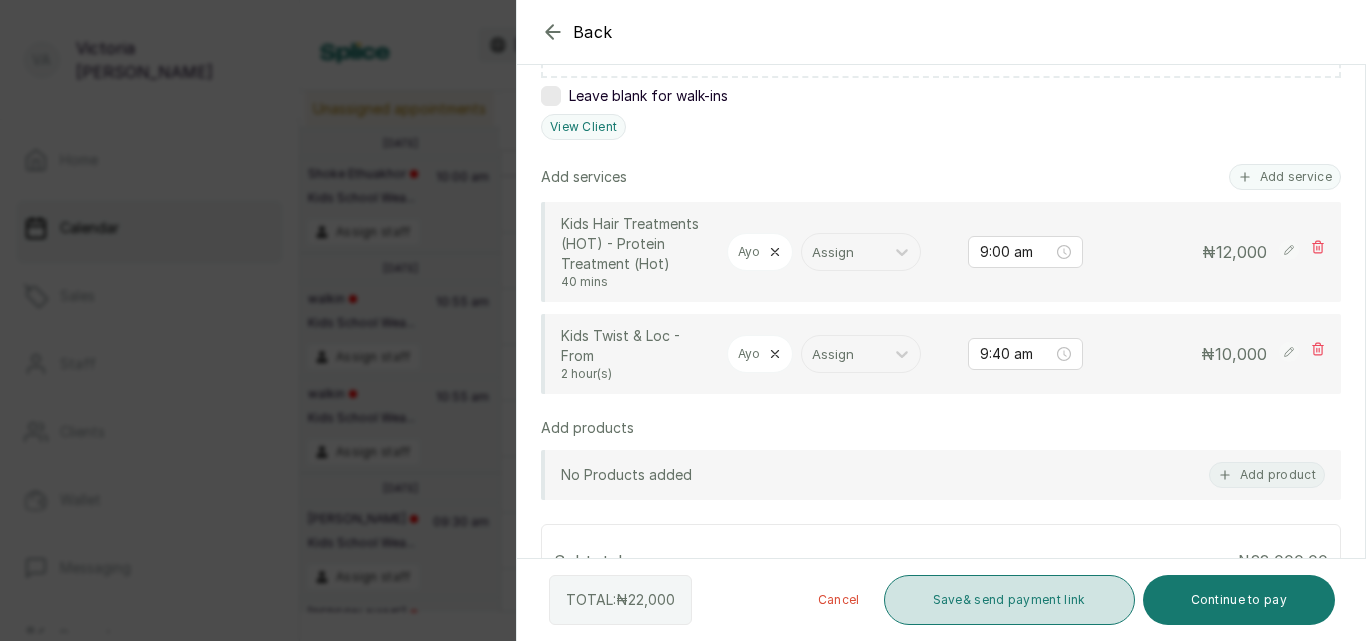 click on "Save  & send payment link" at bounding box center (1009, 600) 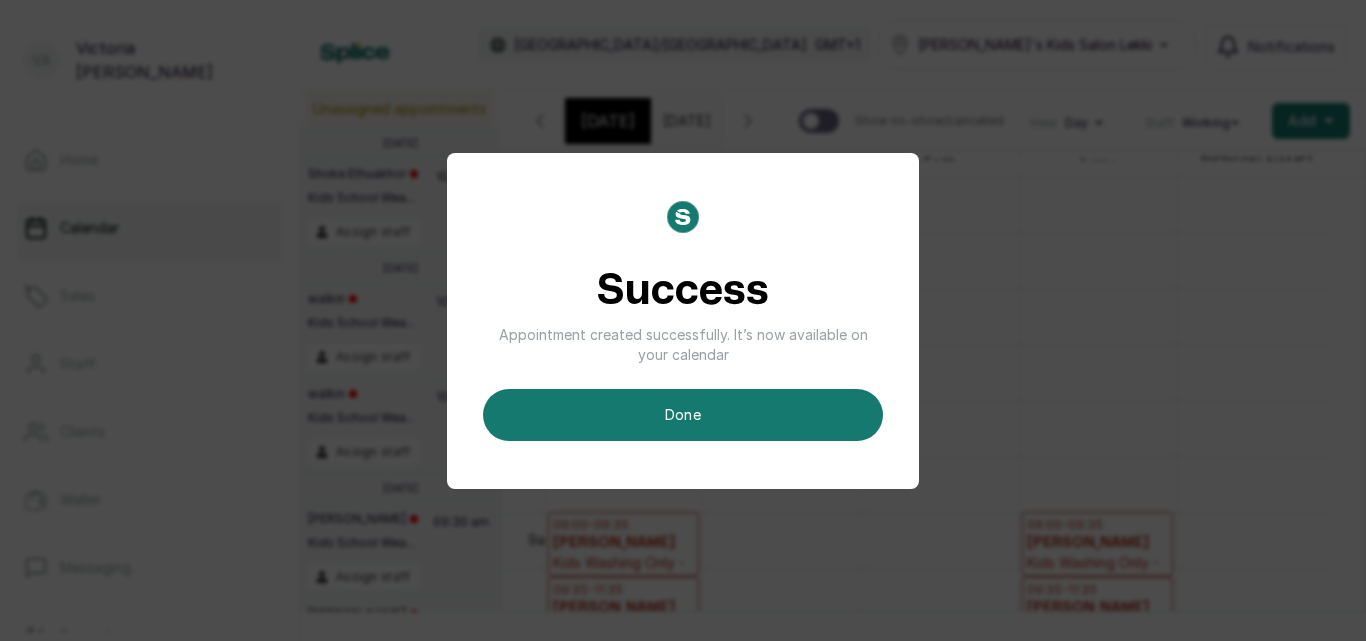 scroll, scrollTop: 0, scrollLeft: 14, axis: horizontal 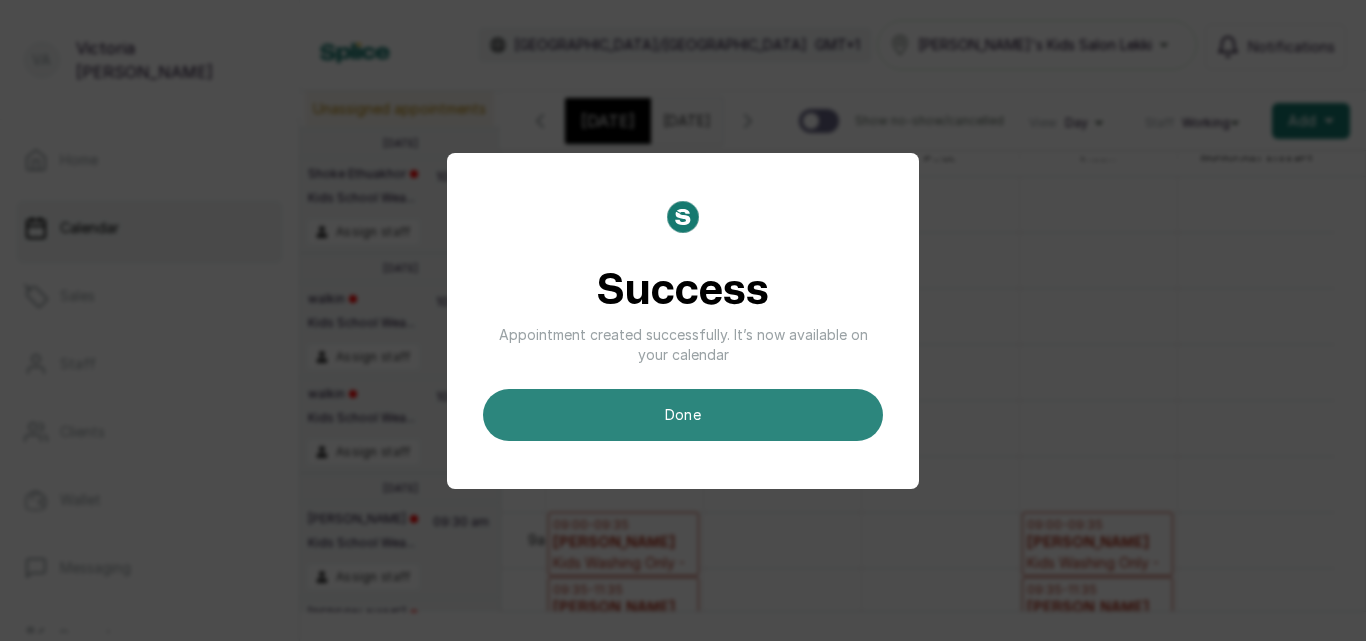 click on "done" at bounding box center (683, 415) 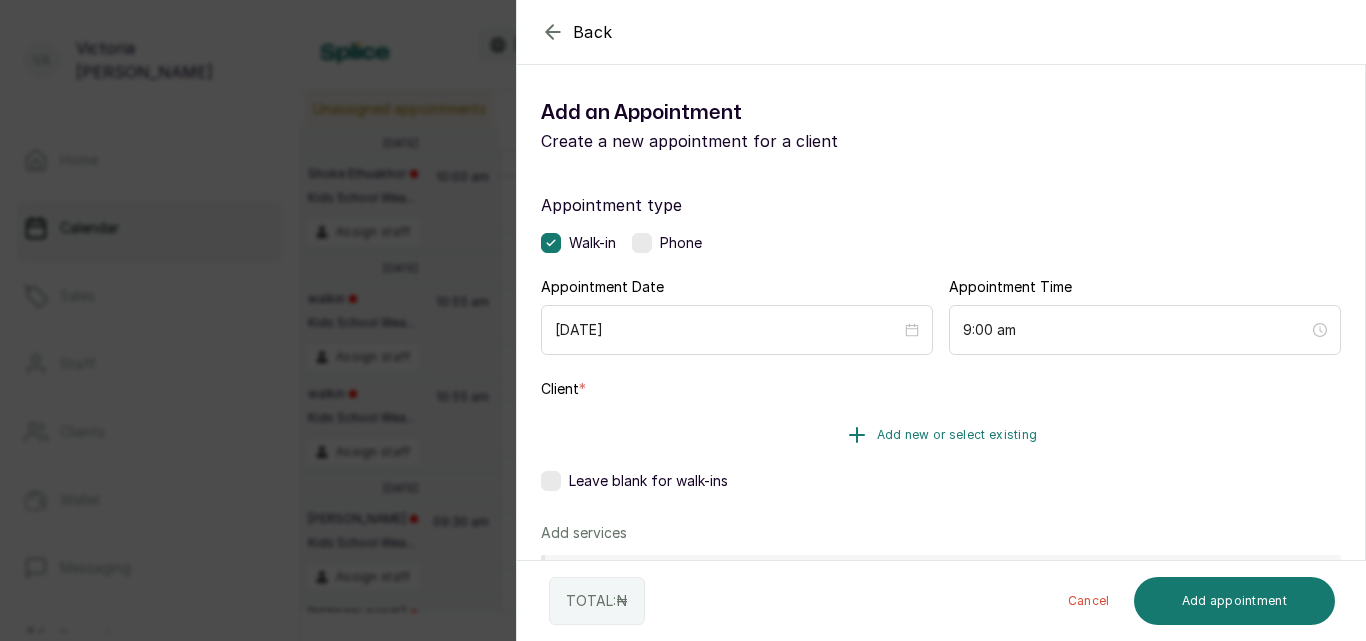 click on "Add new or select existing" at bounding box center (957, 435) 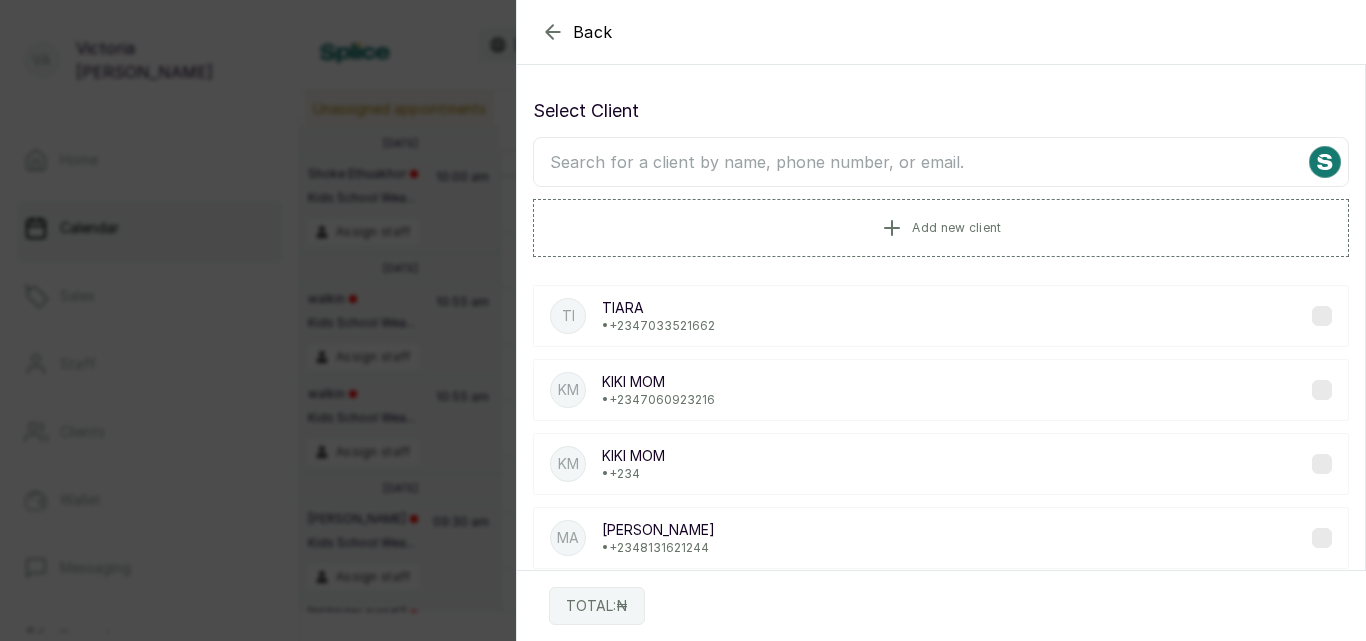 click at bounding box center [941, 162] 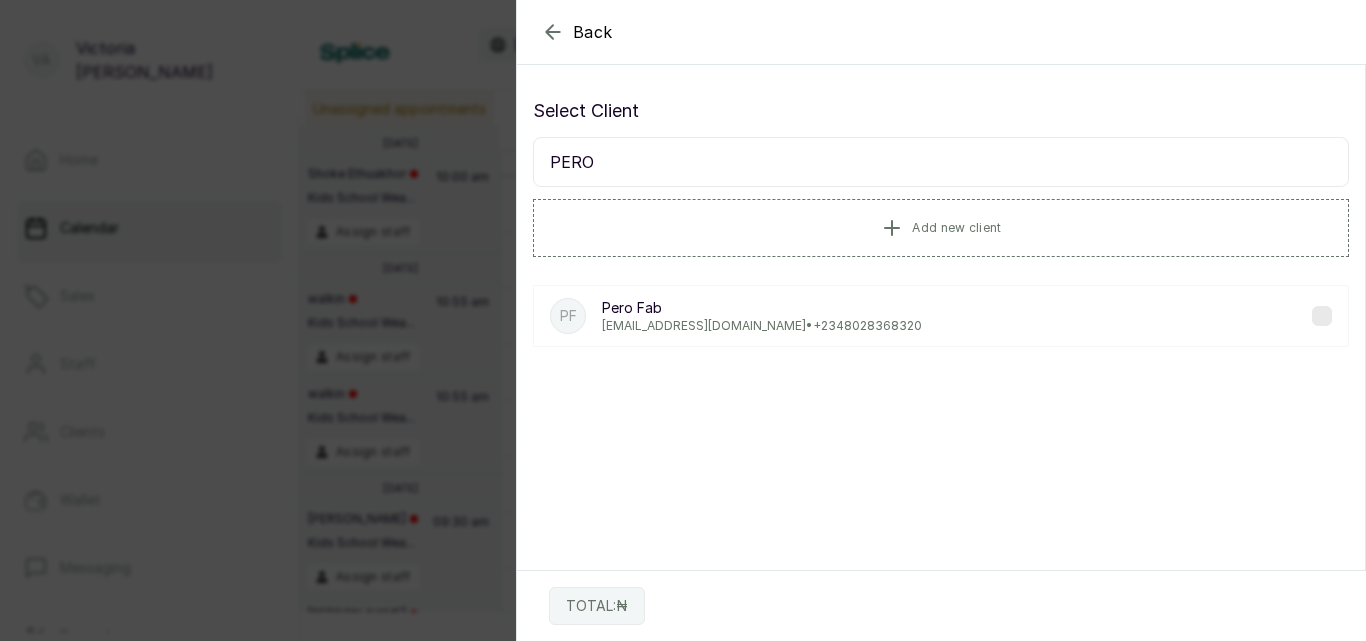 type on "PERO" 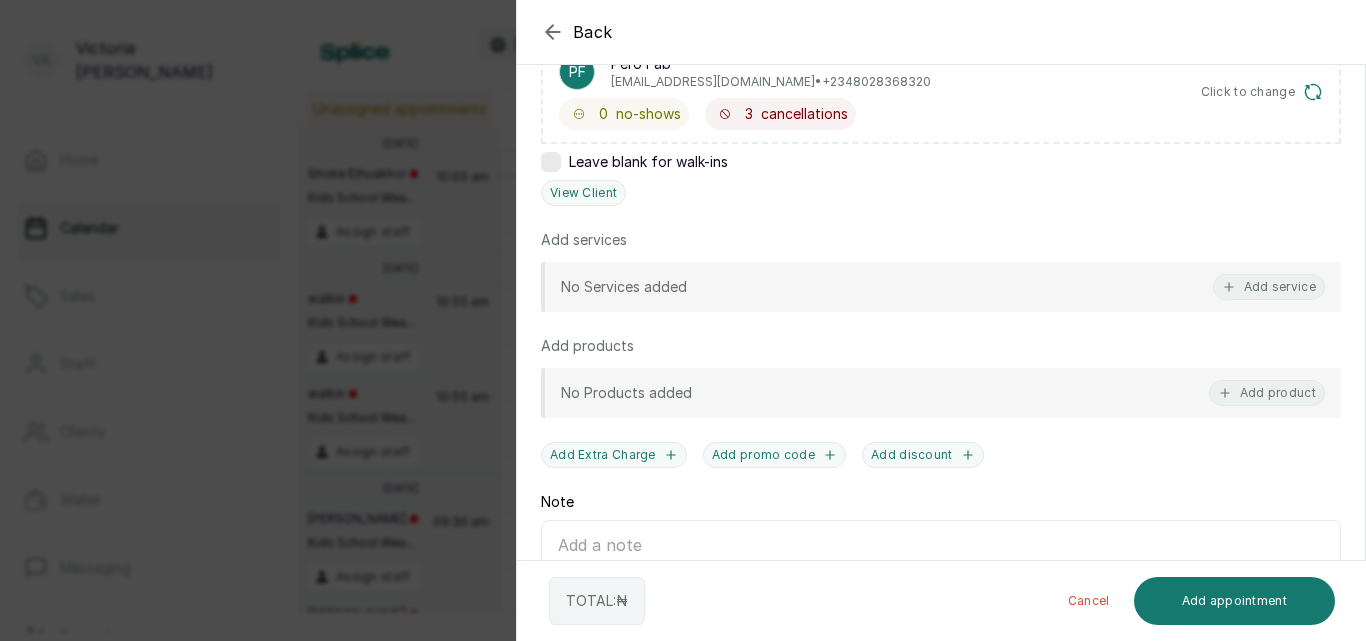 scroll, scrollTop: 352, scrollLeft: 0, axis: vertical 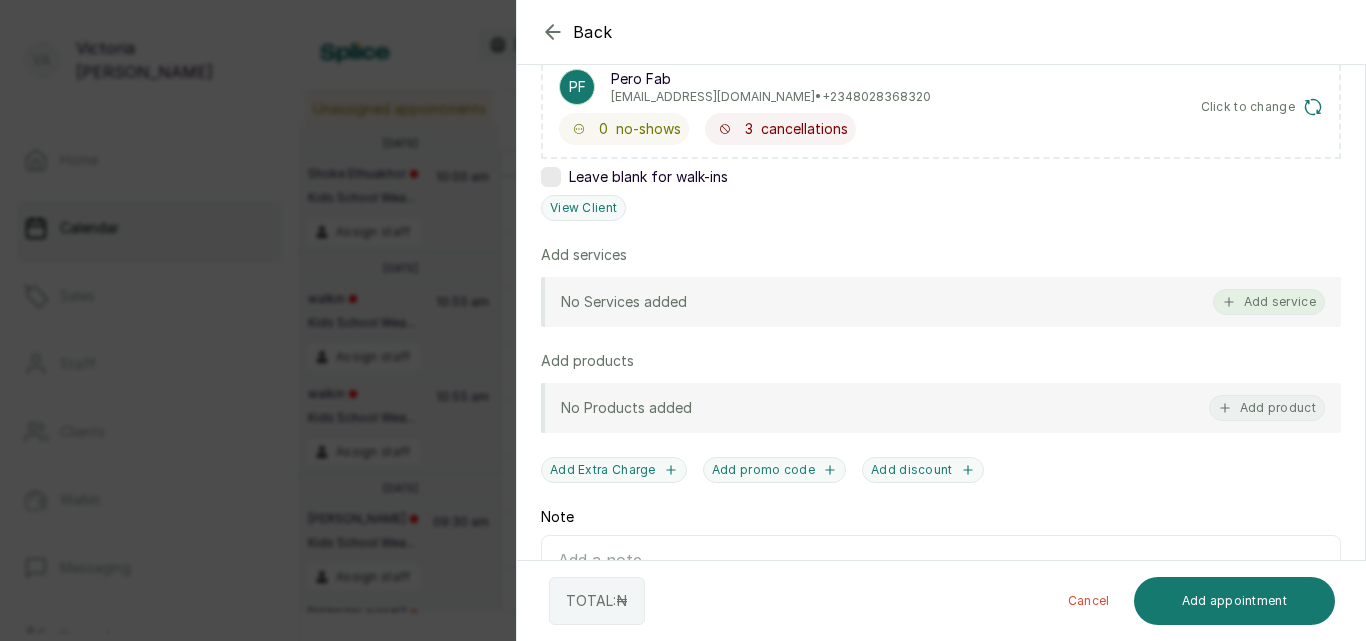 click on "Add service" at bounding box center [1269, 302] 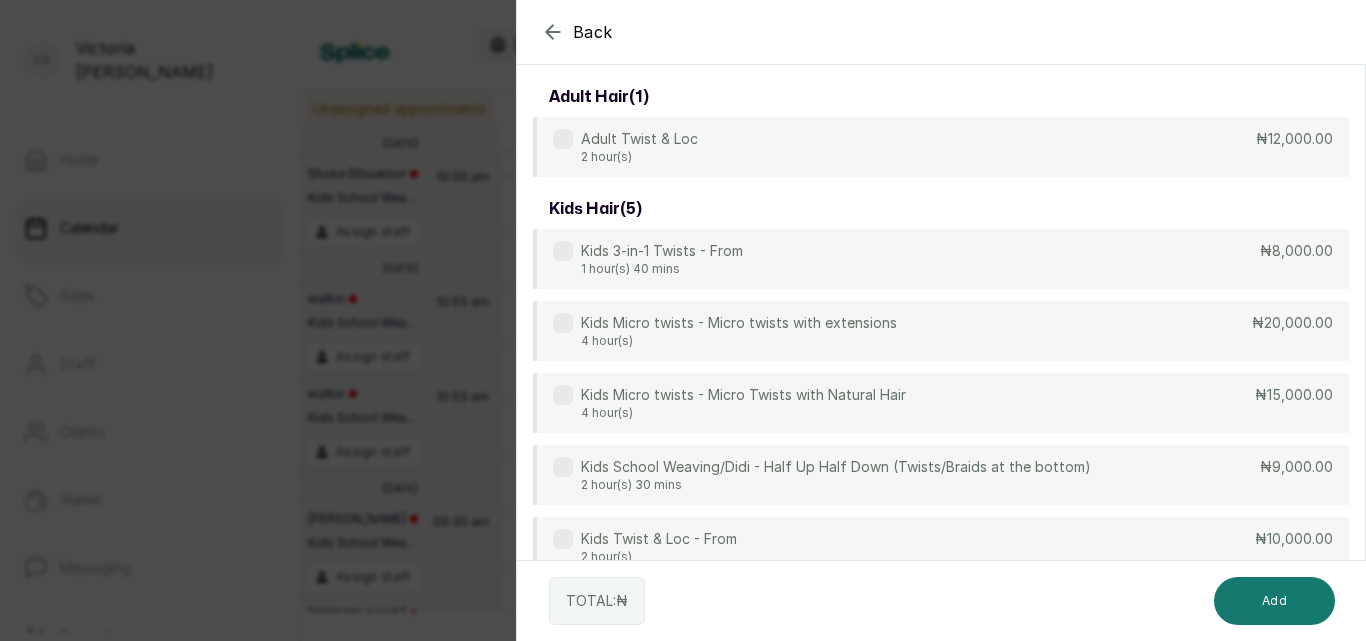 scroll, scrollTop: 80, scrollLeft: 0, axis: vertical 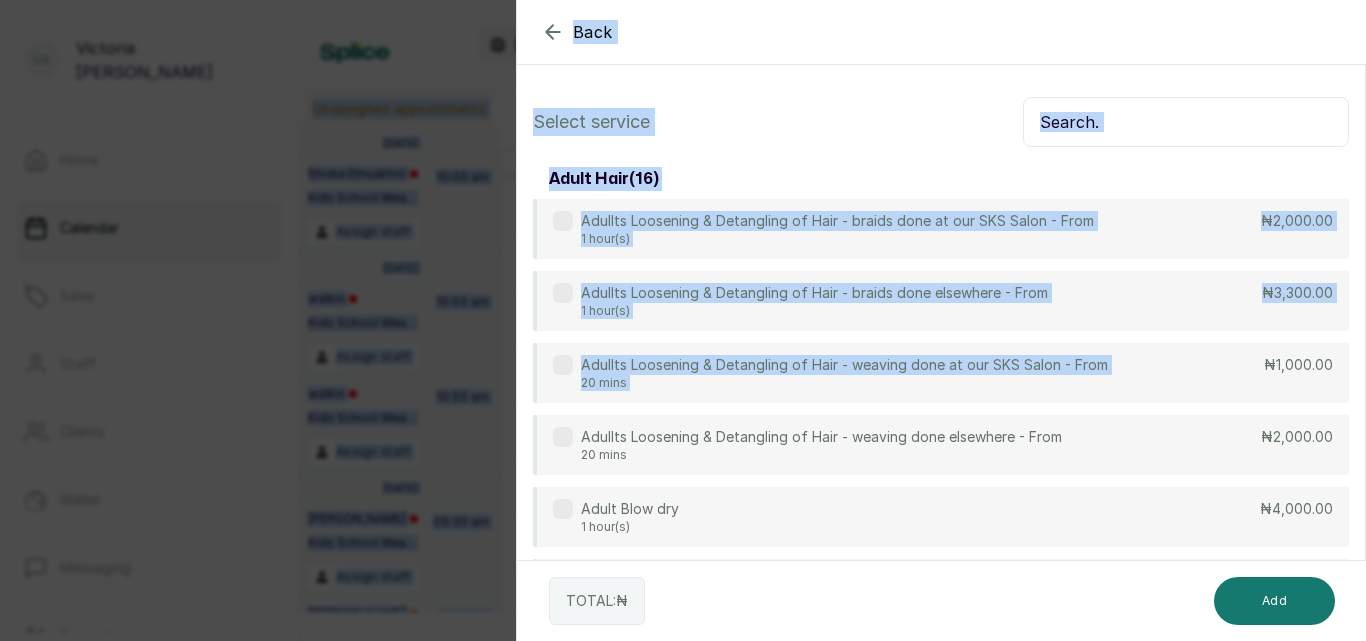 drag, startPoint x: 1251, startPoint y: 304, endPoint x: 1252, endPoint y: -87, distance: 391.00128 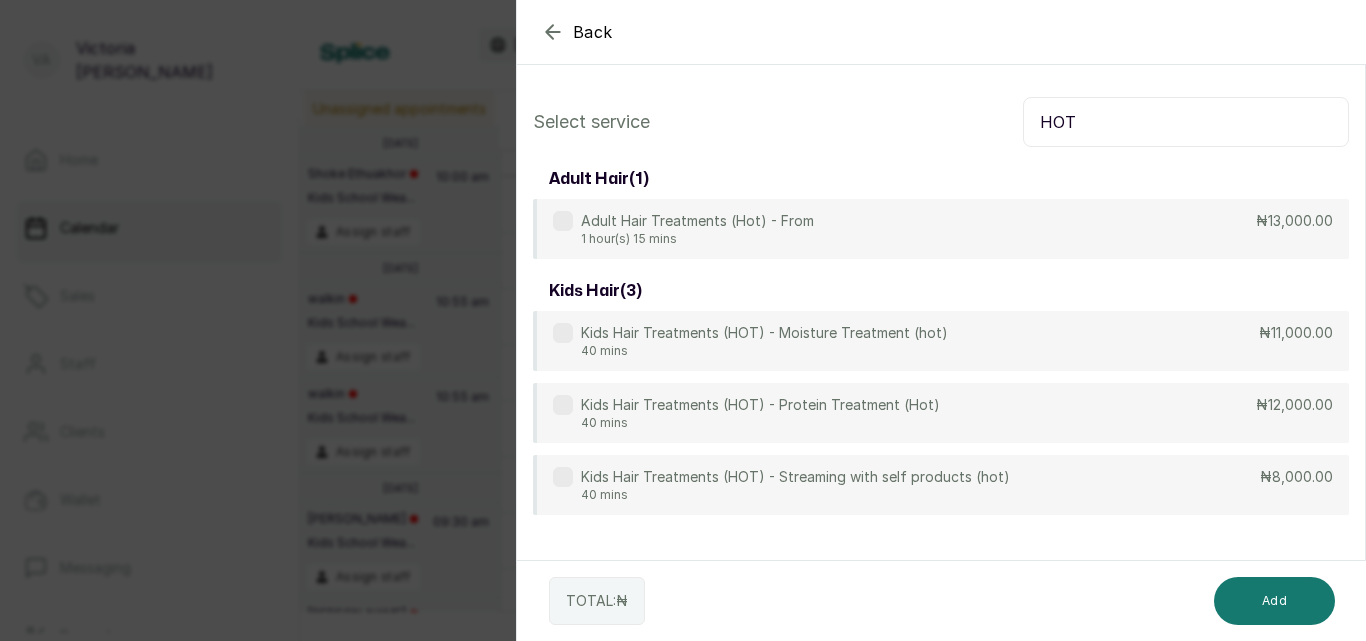 click at bounding box center (563, 405) 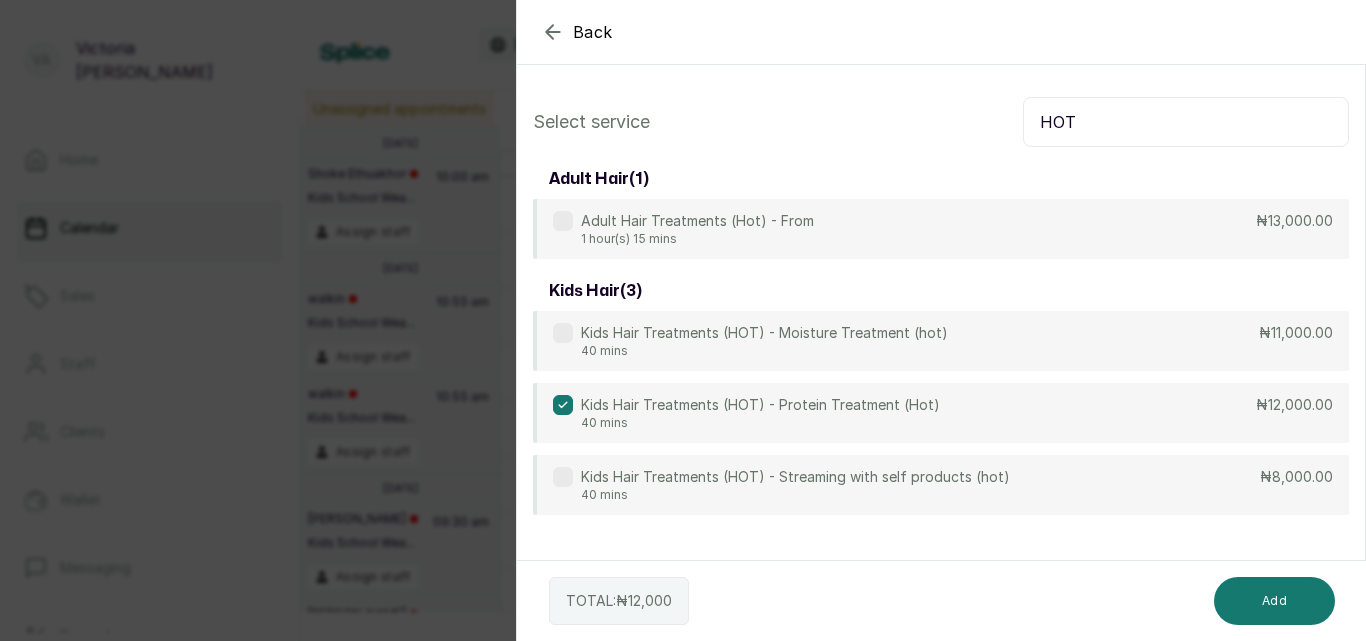 click on "HOT" at bounding box center (1186, 122) 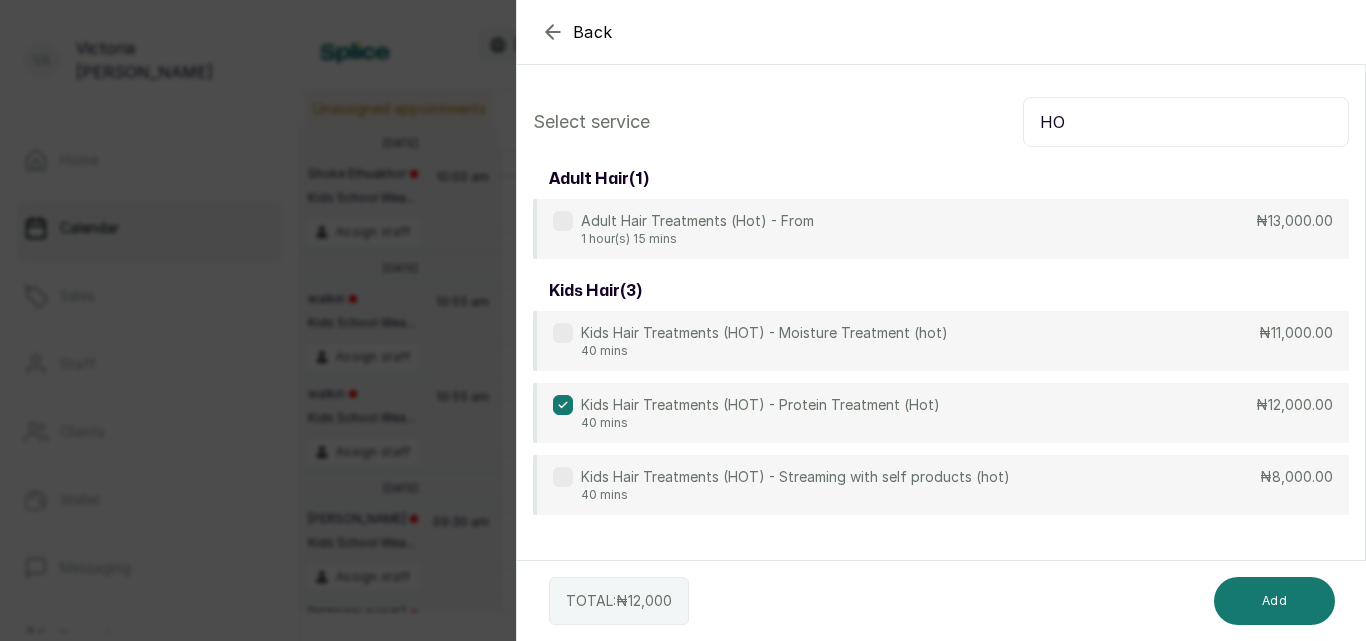 type on "H" 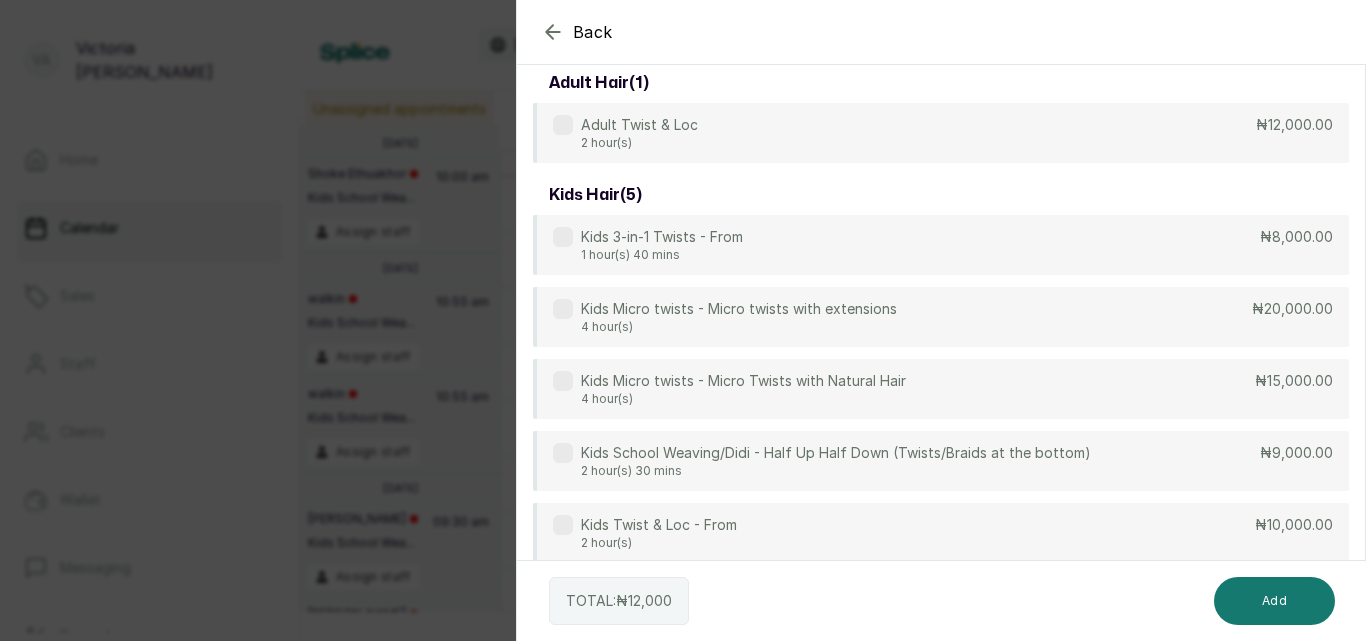 scroll, scrollTop: 98, scrollLeft: 0, axis: vertical 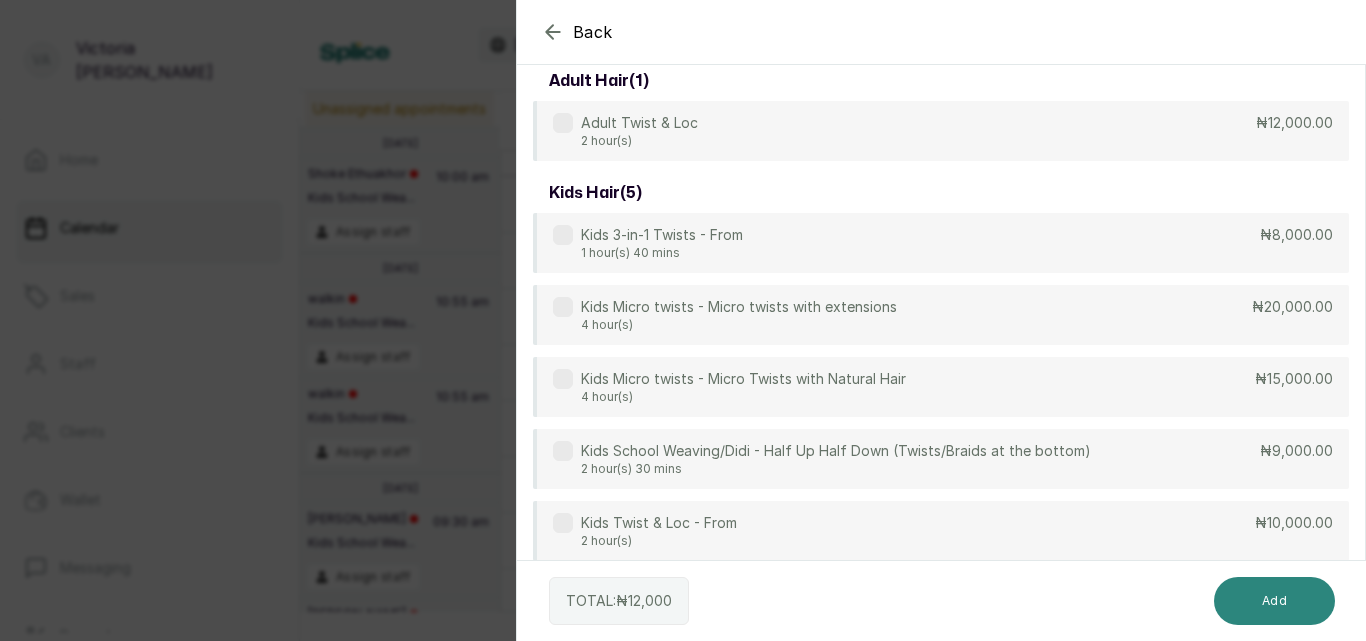 click on "Add" at bounding box center [1274, 601] 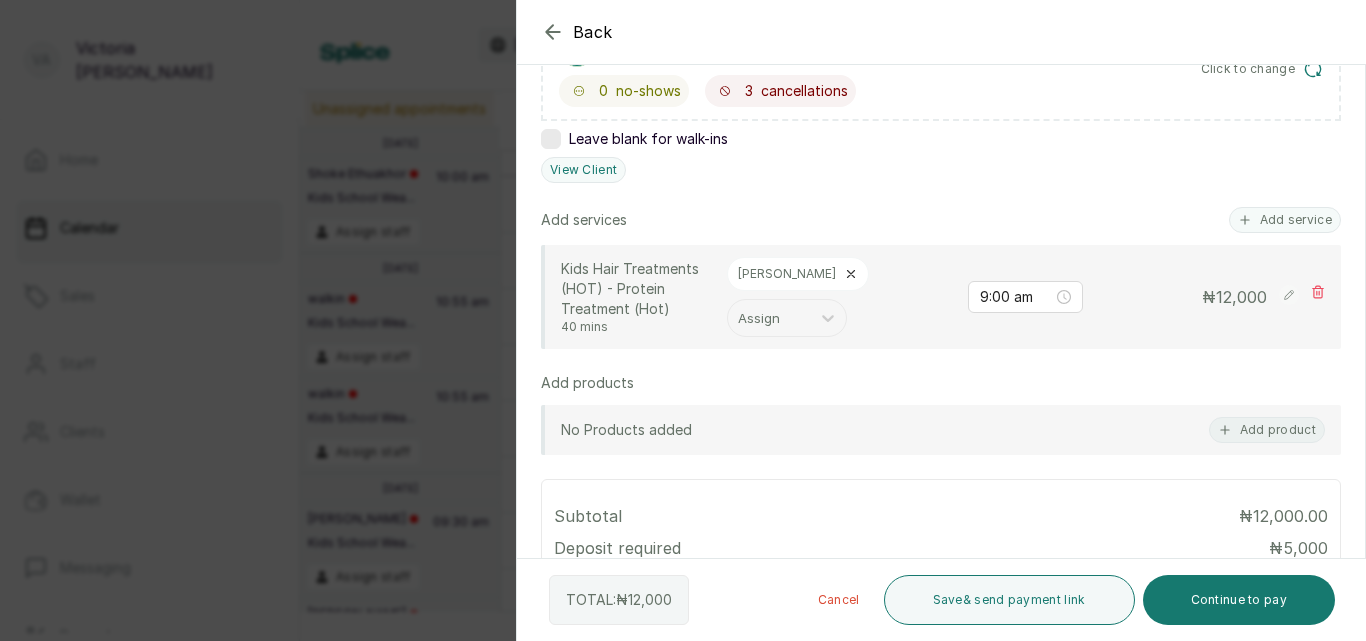 scroll, scrollTop: 364, scrollLeft: 0, axis: vertical 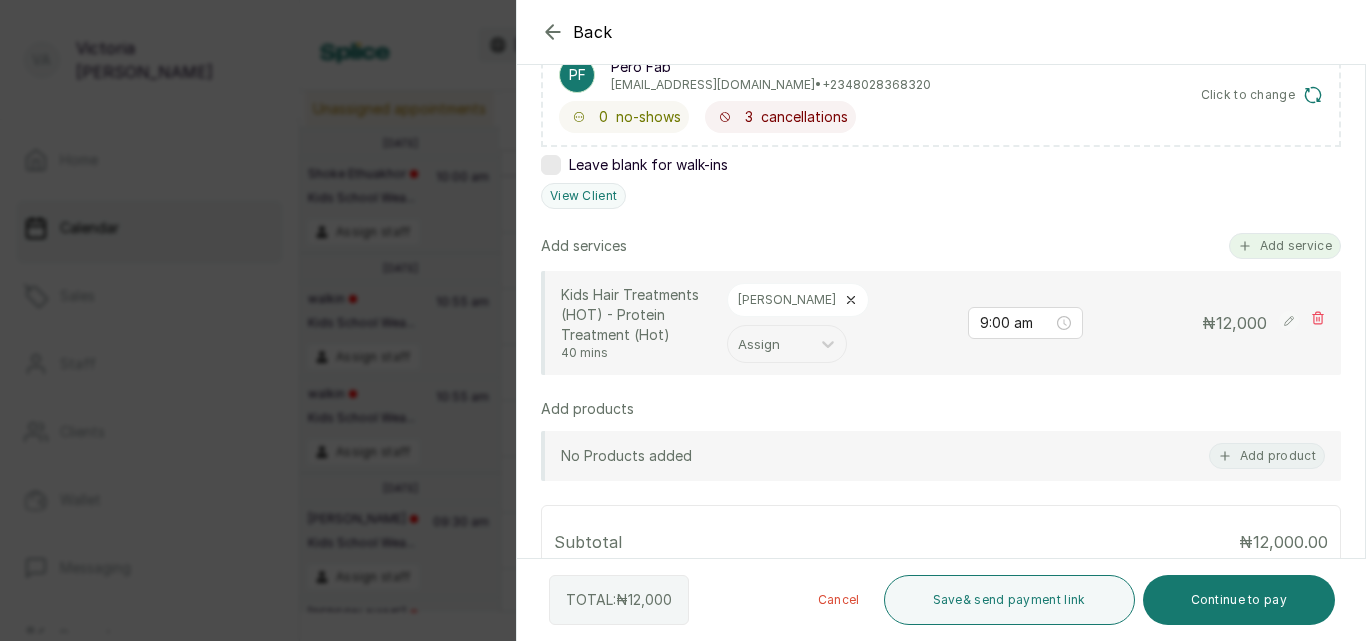click on "Add service" at bounding box center (1285, 246) 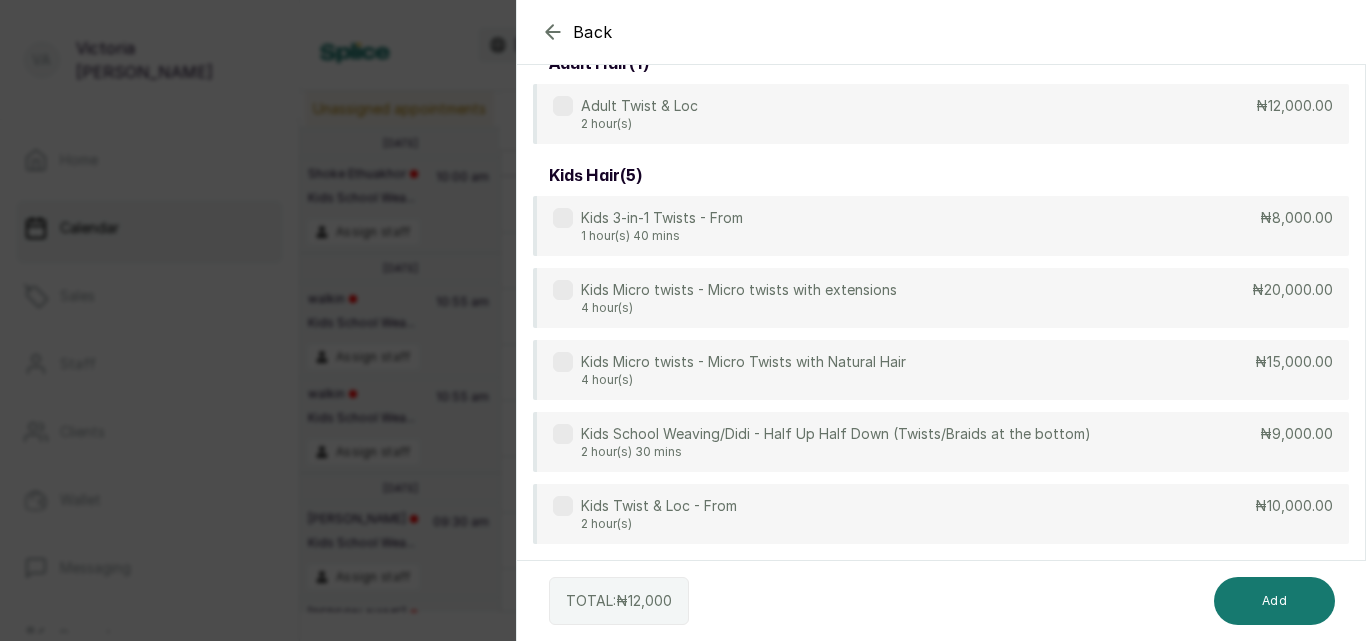 scroll, scrollTop: 80, scrollLeft: 0, axis: vertical 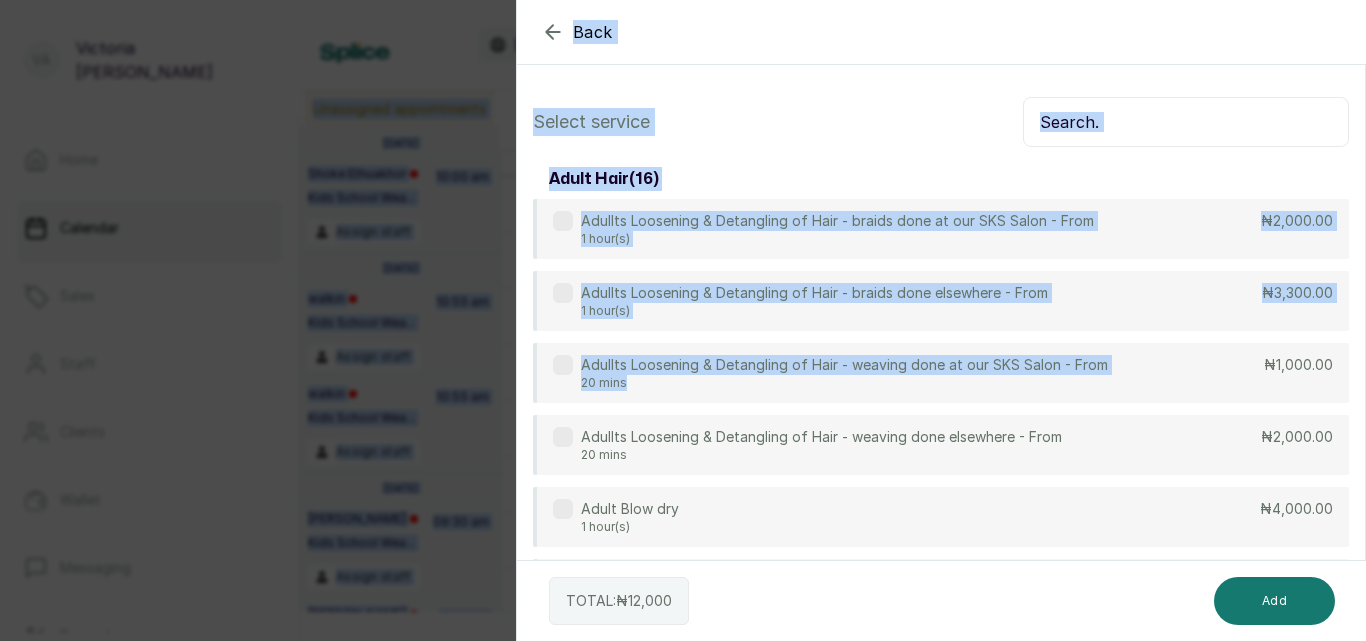 drag, startPoint x: 1078, startPoint y: 328, endPoint x: 1067, endPoint y: -87, distance: 415.14575 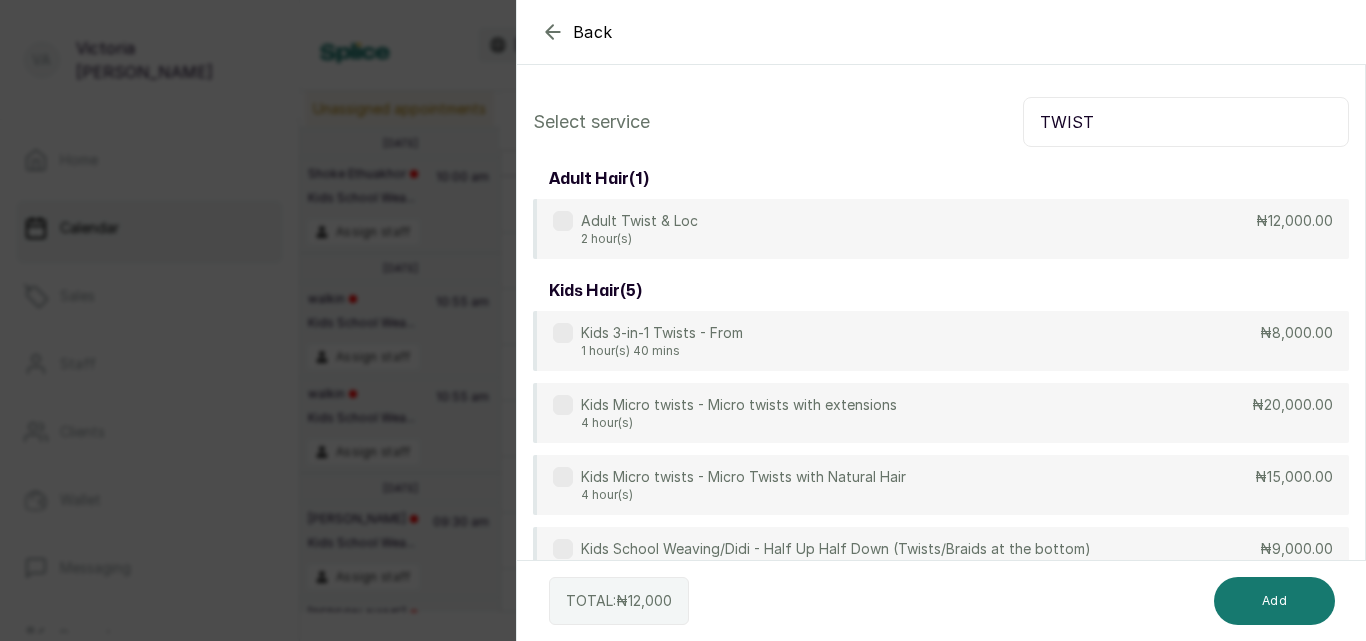 type on "TWIST" 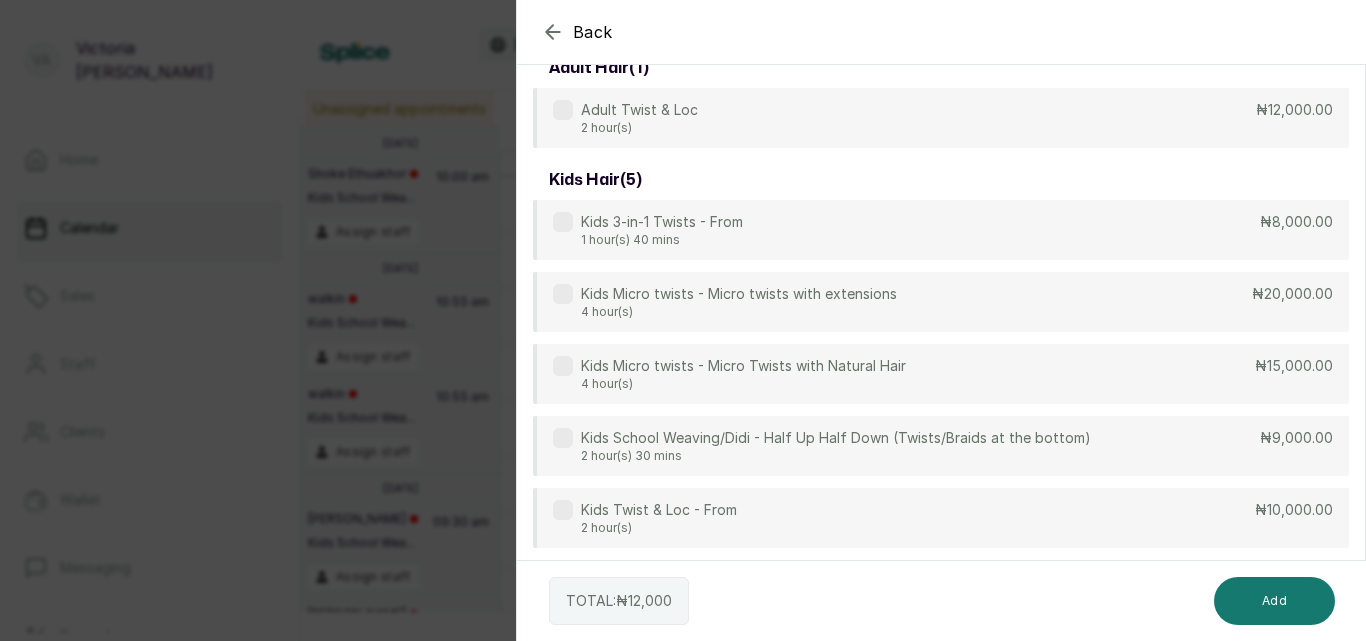 scroll, scrollTop: 115, scrollLeft: 0, axis: vertical 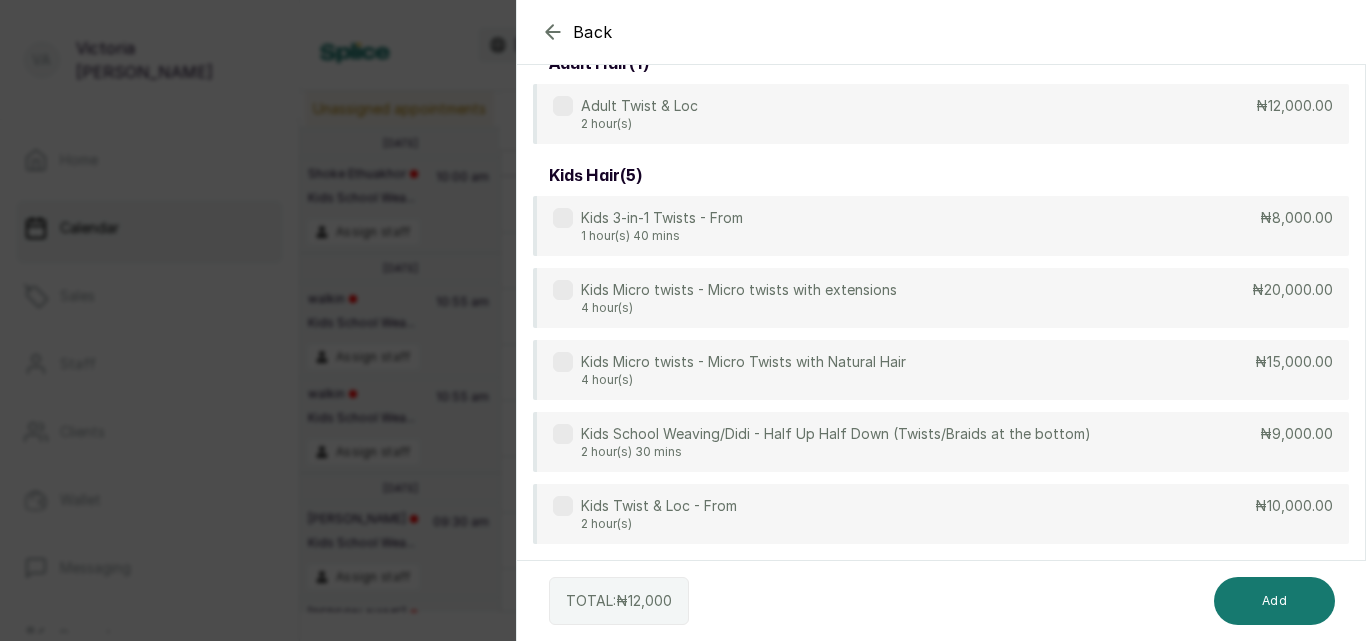 click at bounding box center [563, 506] 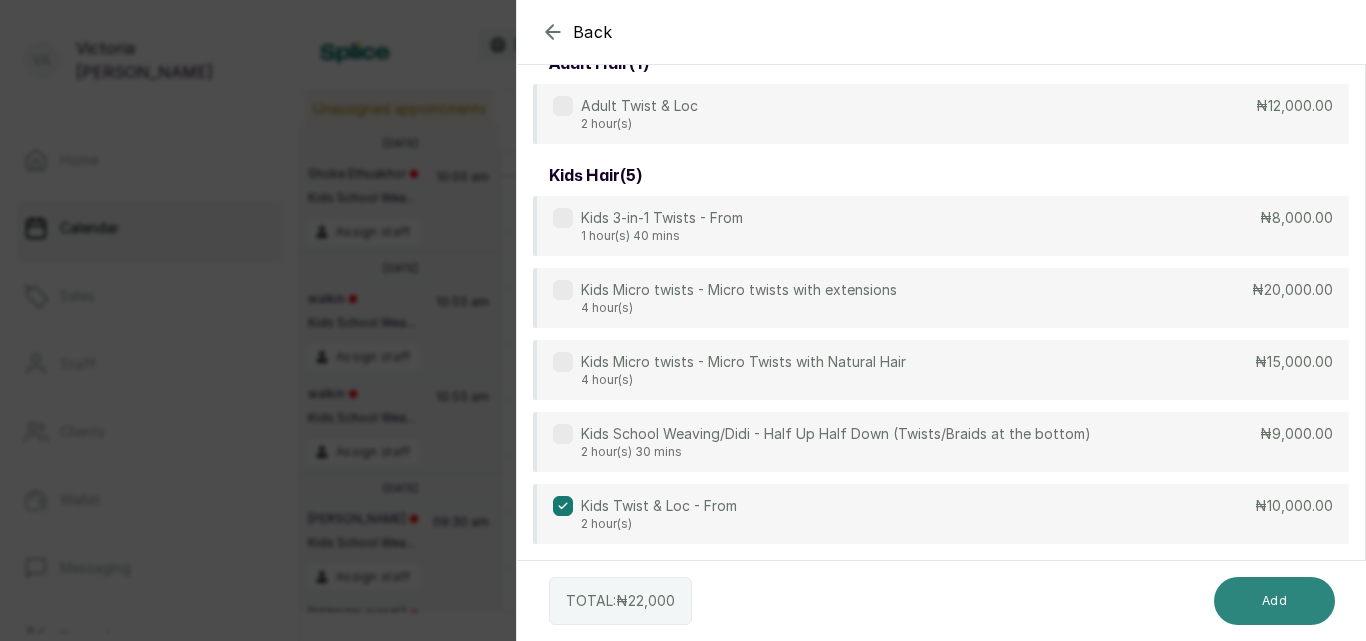 click on "Add" at bounding box center (1274, 601) 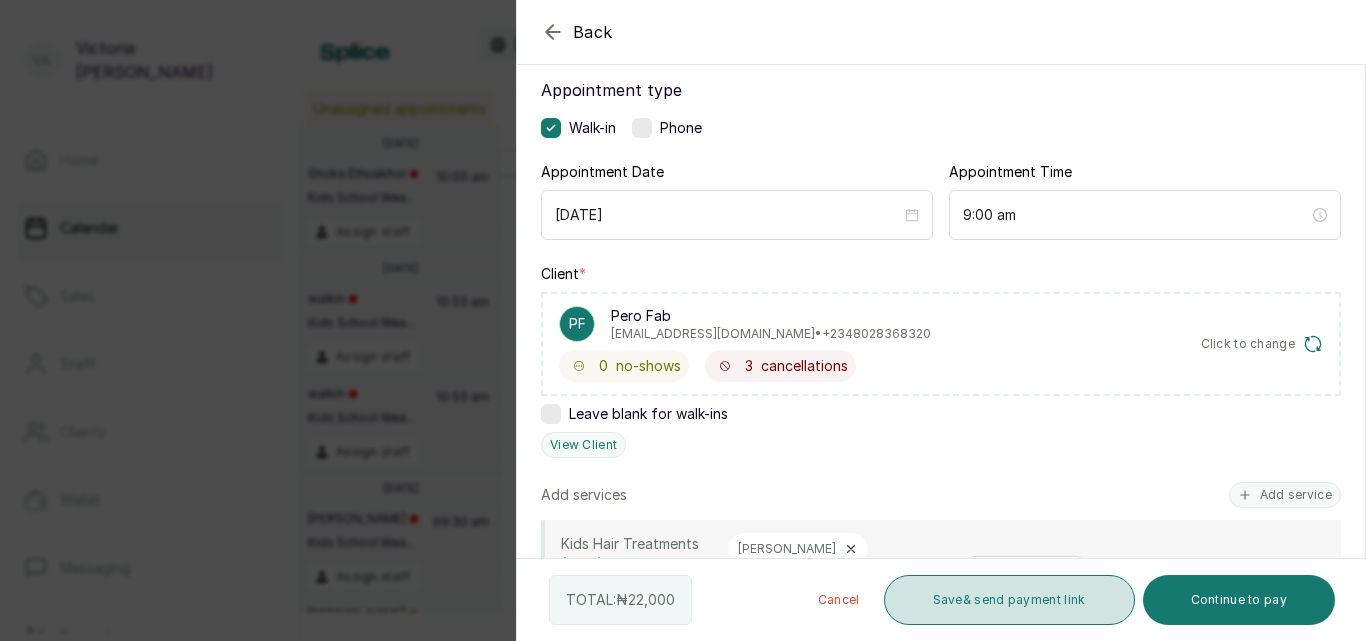 click on "Save  & send payment link" at bounding box center (1009, 600) 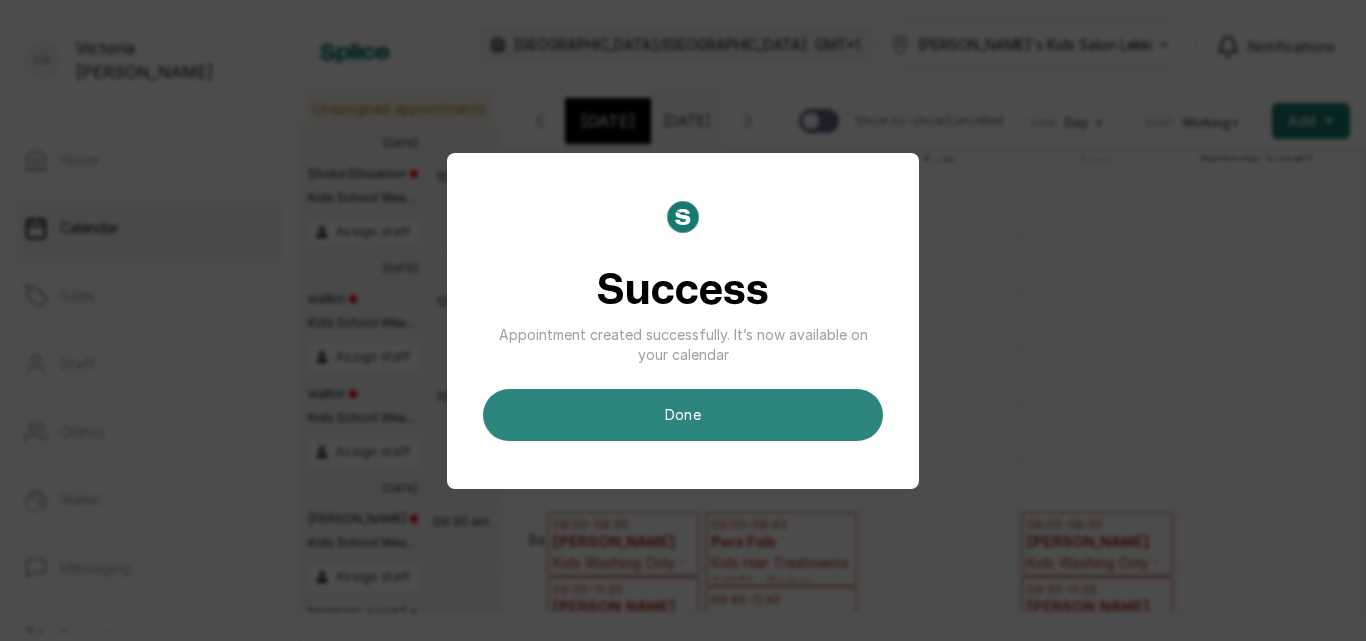 click on "done" at bounding box center [683, 415] 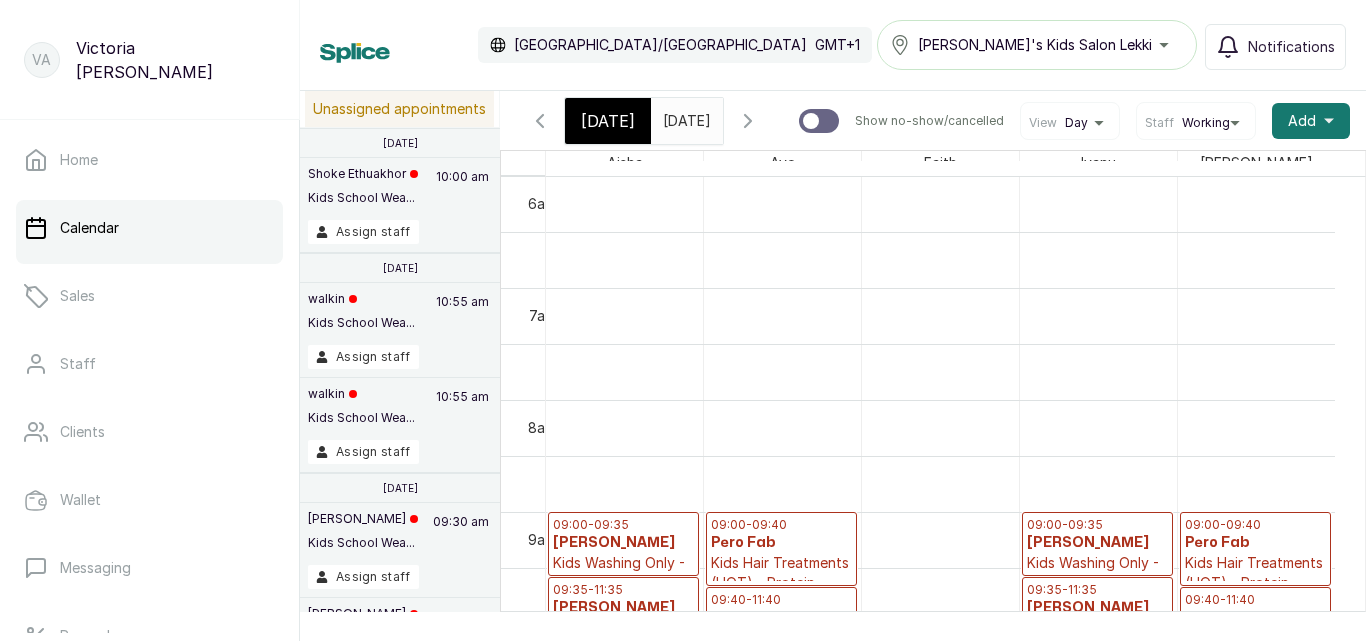 scroll, scrollTop: 919, scrollLeft: 0, axis: vertical 